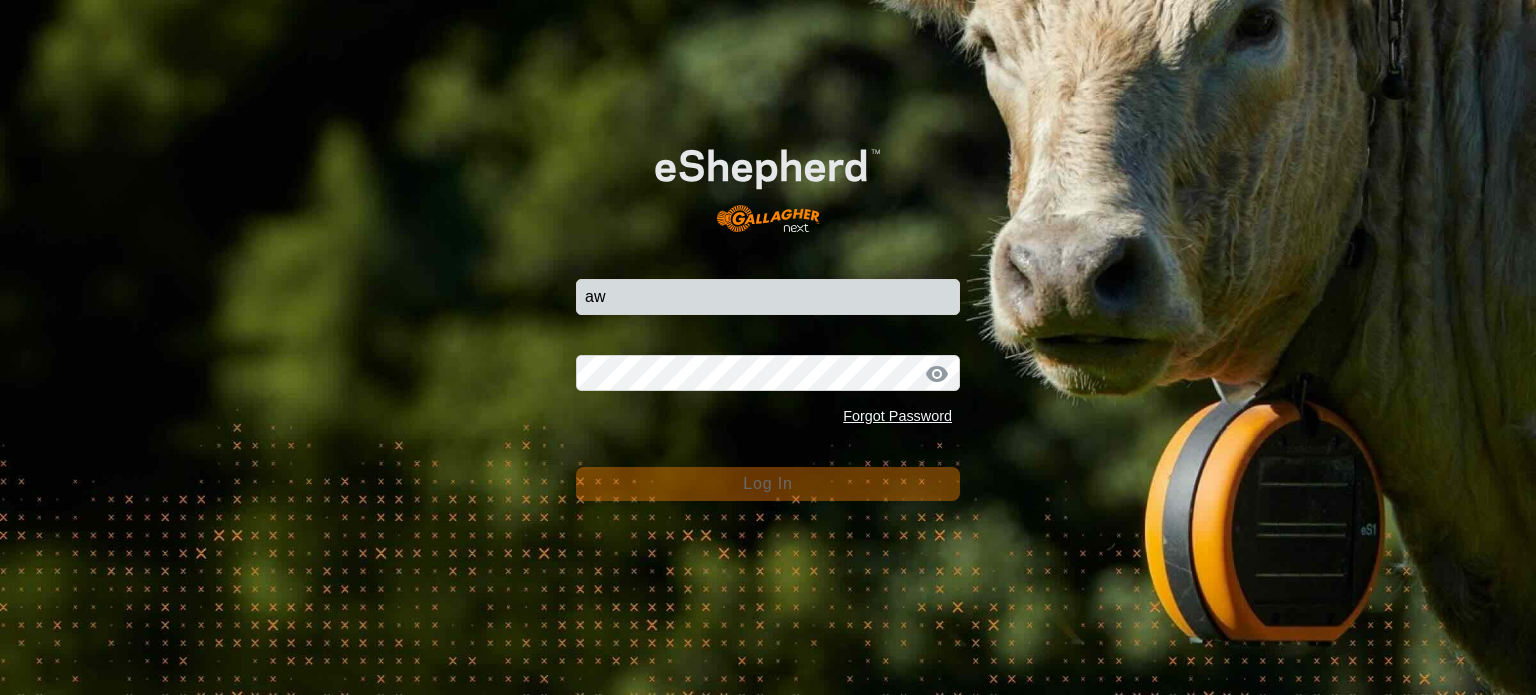 scroll, scrollTop: 0, scrollLeft: 0, axis: both 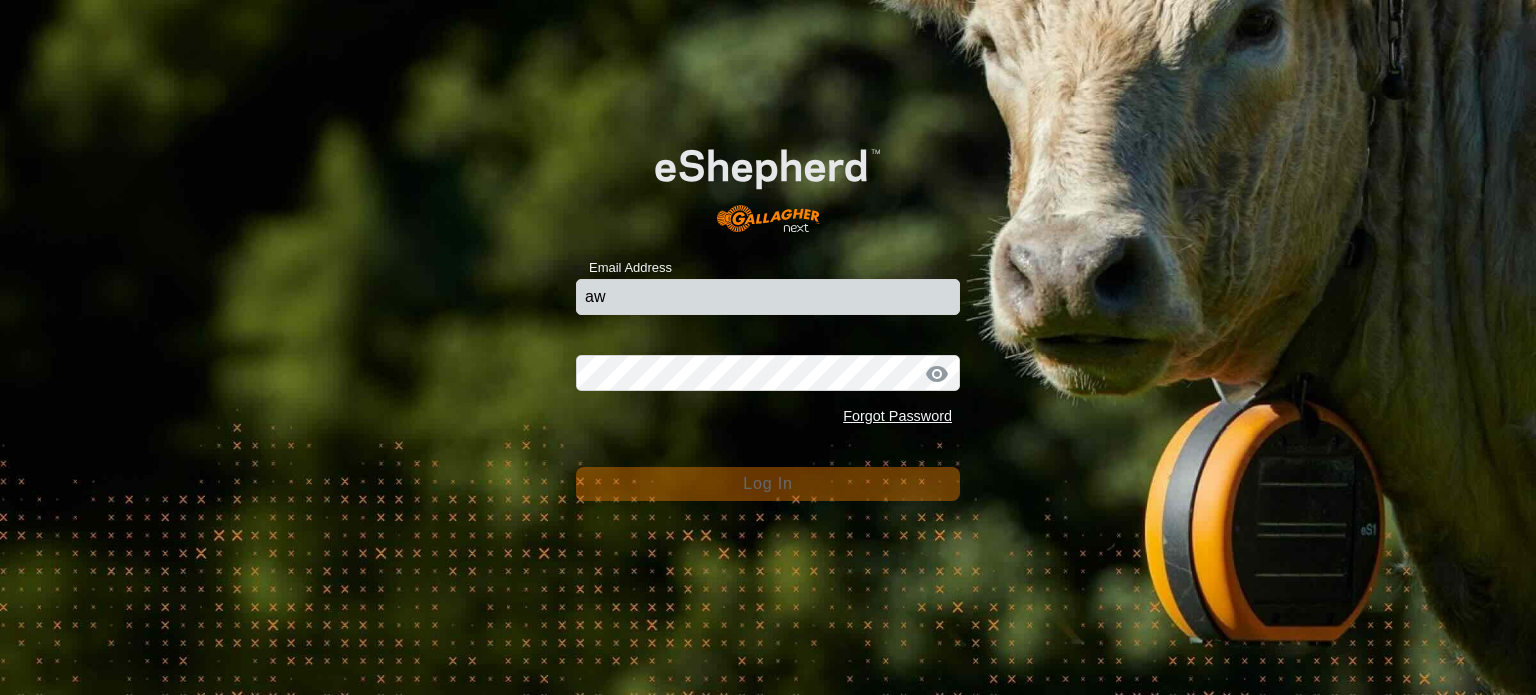 type on "[EMAIL_ADDRESS][DOMAIN_NAME]" 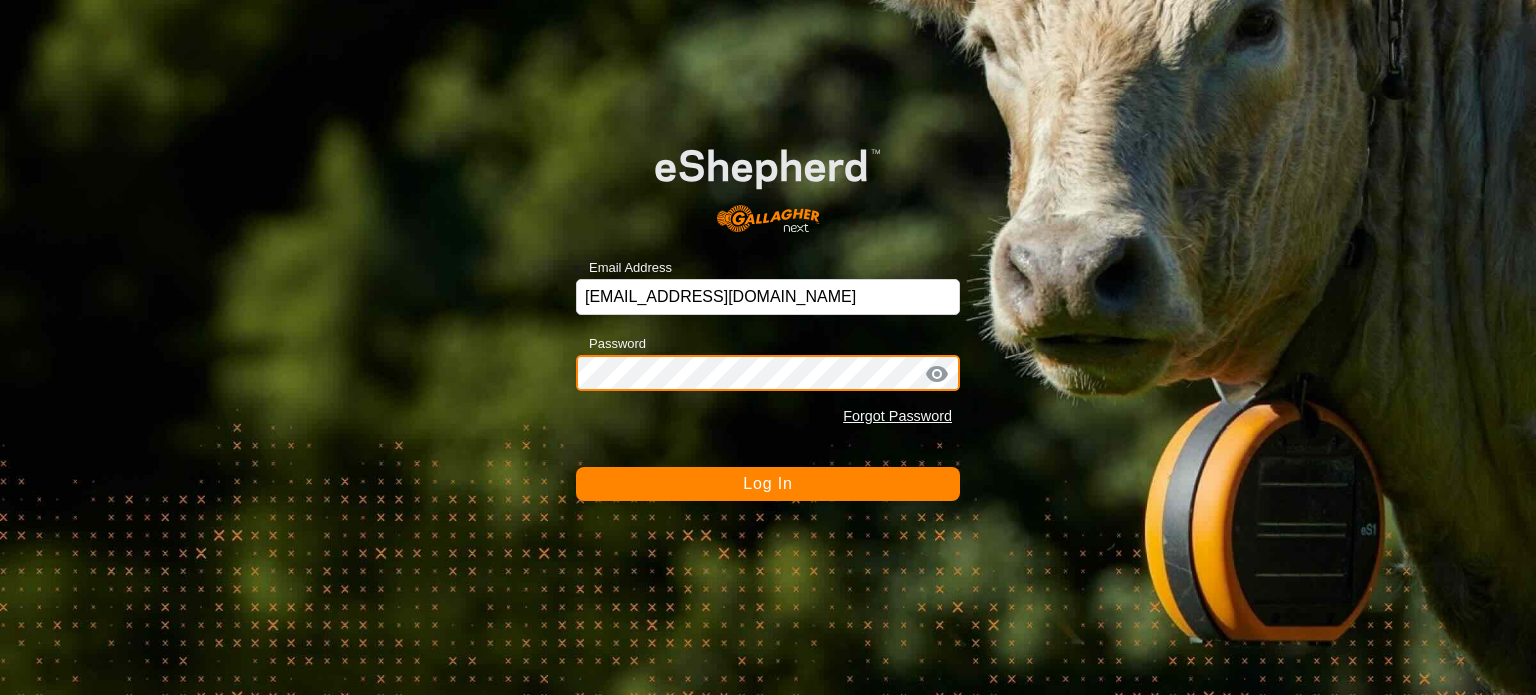 click on "Log In" 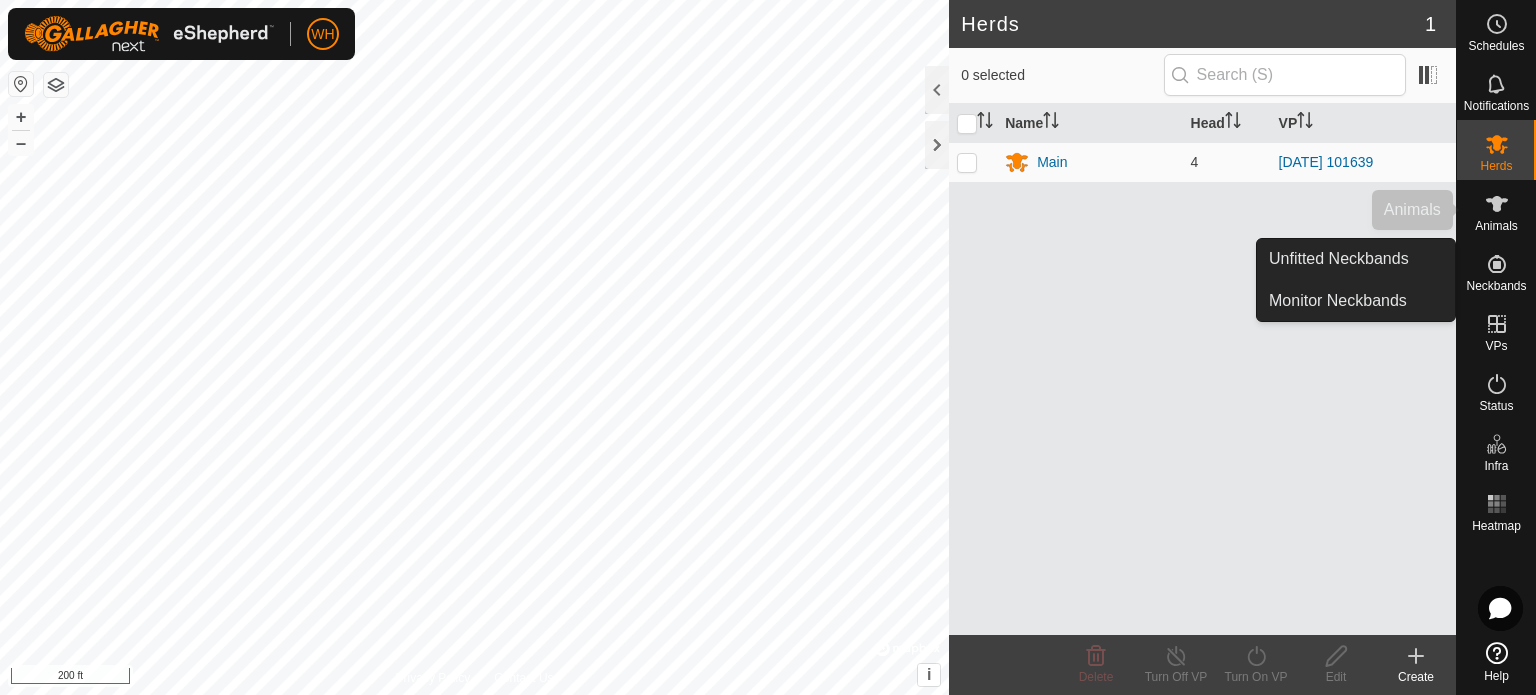 click on "Animals" at bounding box center (1496, 210) 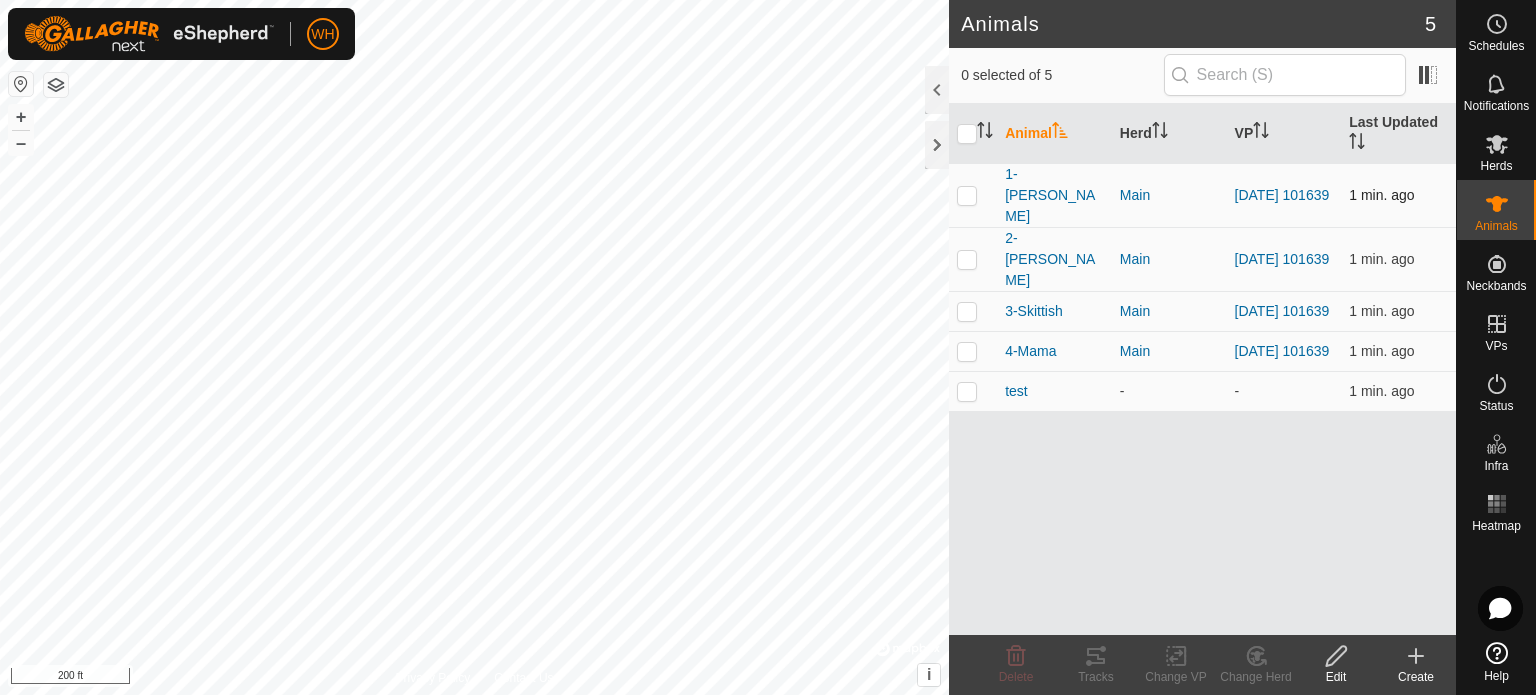 click at bounding box center [967, 195] 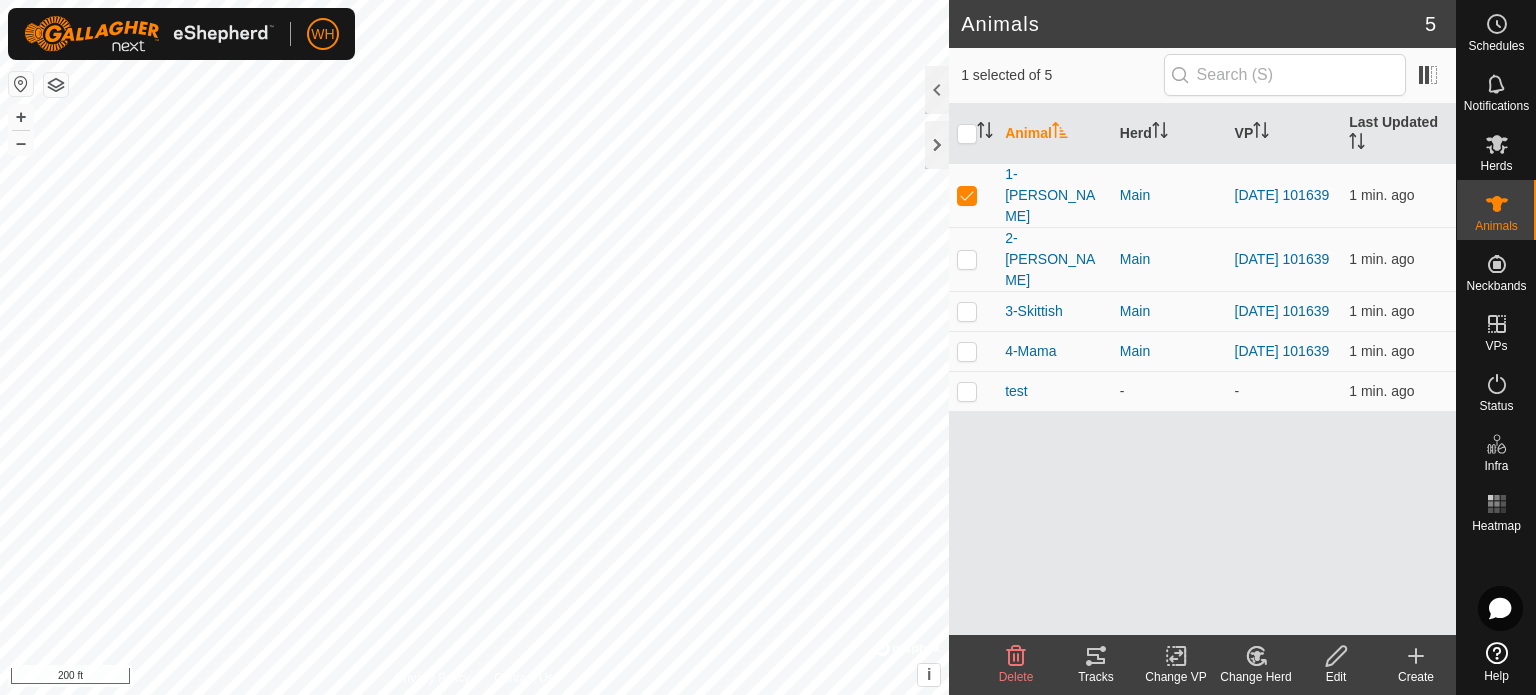 click 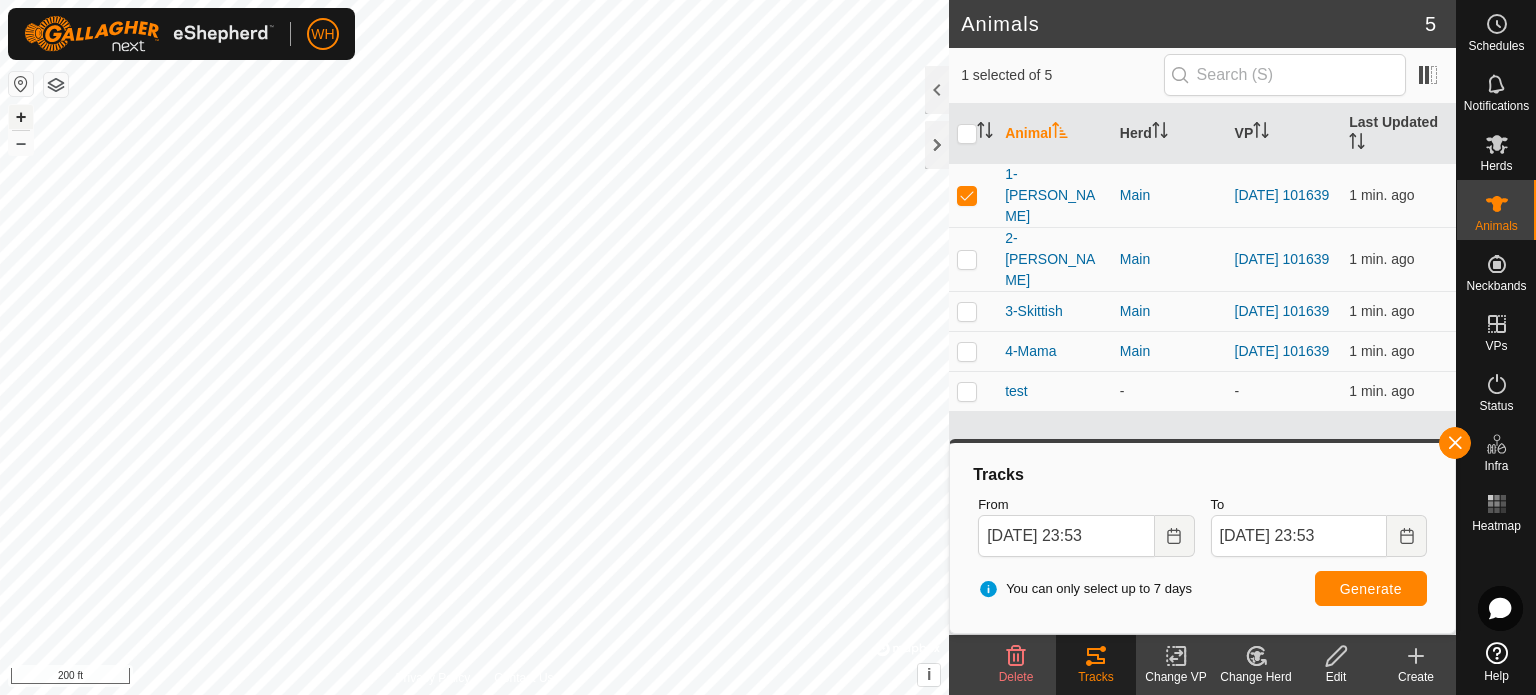 click on "+" at bounding box center (21, 117) 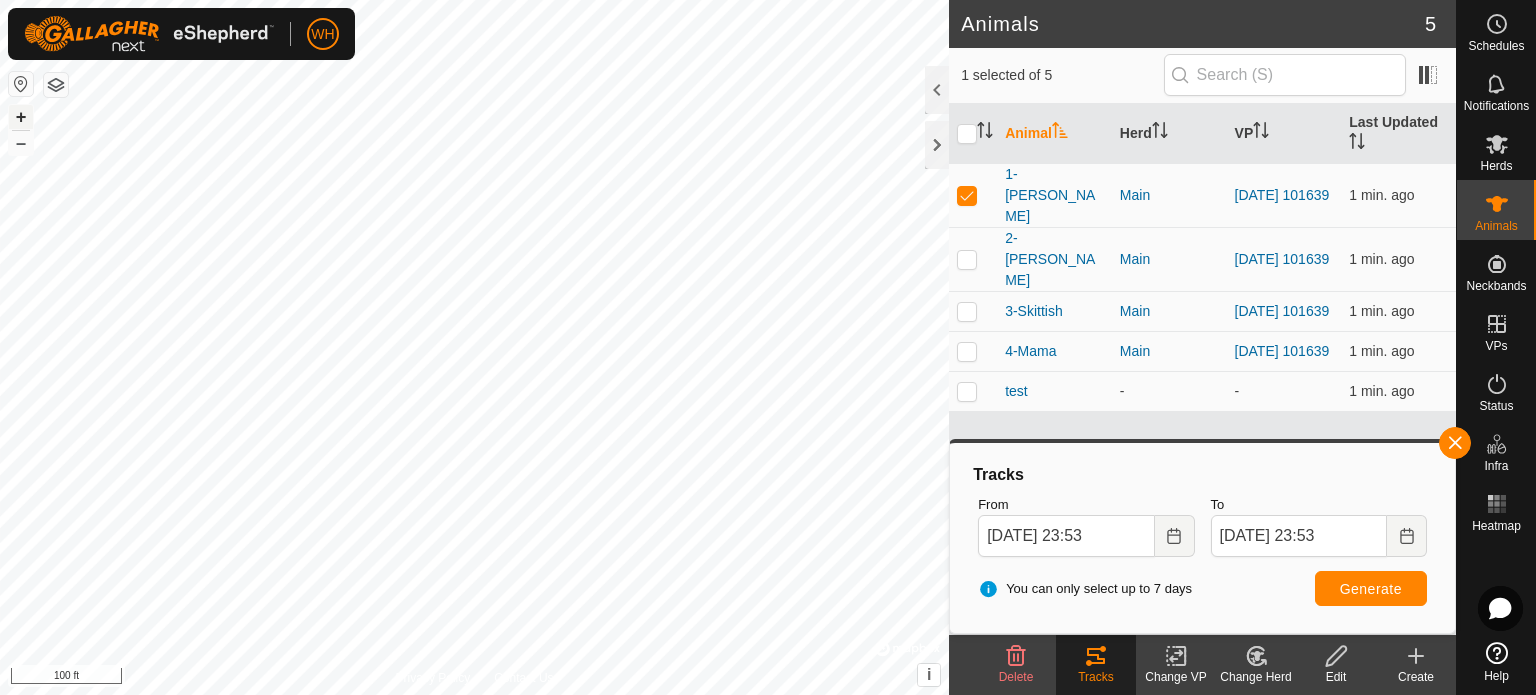 click on "+" at bounding box center (21, 117) 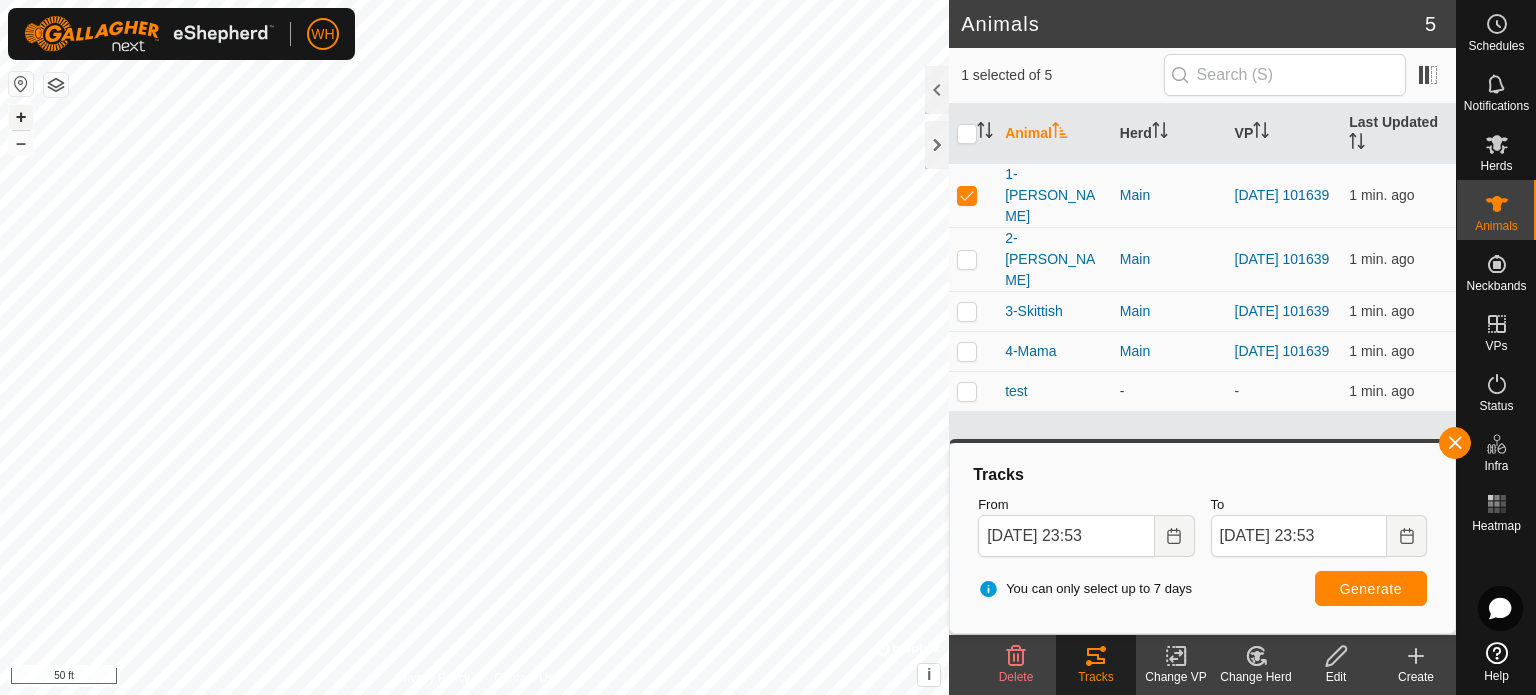 click on "+" at bounding box center [21, 117] 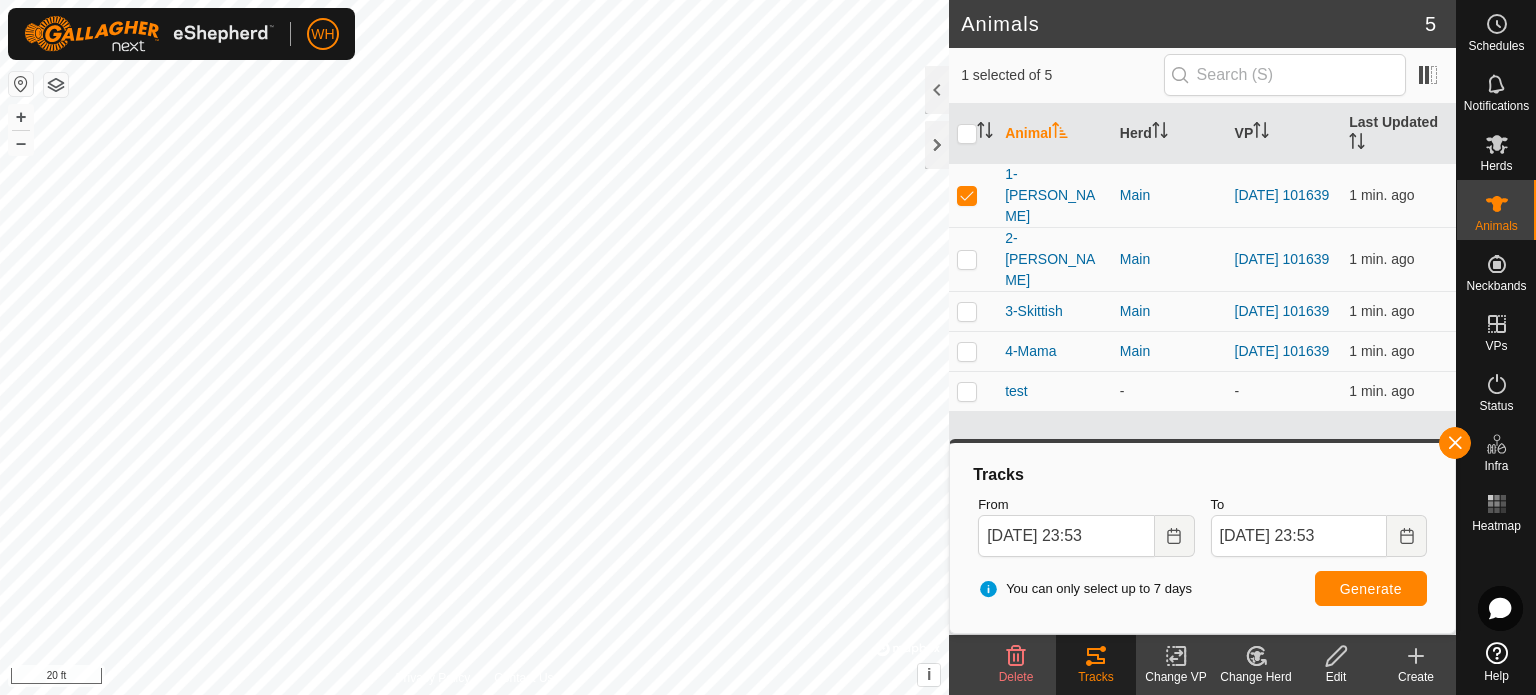 click on "WH Schedules Notifications Herds Animals Neckbands VPs Status Infra Heatmap Help Animals 5  1 selected of 5   Animal   Herd   VP   Last Updated   1-Lucy   Main  [DATE] 101639  1 min. ago  2-[PERSON_NAME]   Main  [DATE] 101639  1 min. ago  3-Skittish   Main  [DATE] 101639  1 min. ago  4-Mama   Main  [DATE] 101639  1 min. ago  test   -  -  1 min. ago Delete  Tracks   Change VP   Change Herd   Edit   Create  Privacy Policy Contact Us
1-[PERSON_NAME]
2531483407
[DATE] 101639
[DATE] 8:18:52 PM
Audio
+ – ⇧ i ©  Mapbox , ©  OpenStreetMap ,  Improve this map 20 ft
Tracks From [DATE] 23:53 To [DATE] 23:53 You can only select up to 7 days Generate" at bounding box center (768, 347) 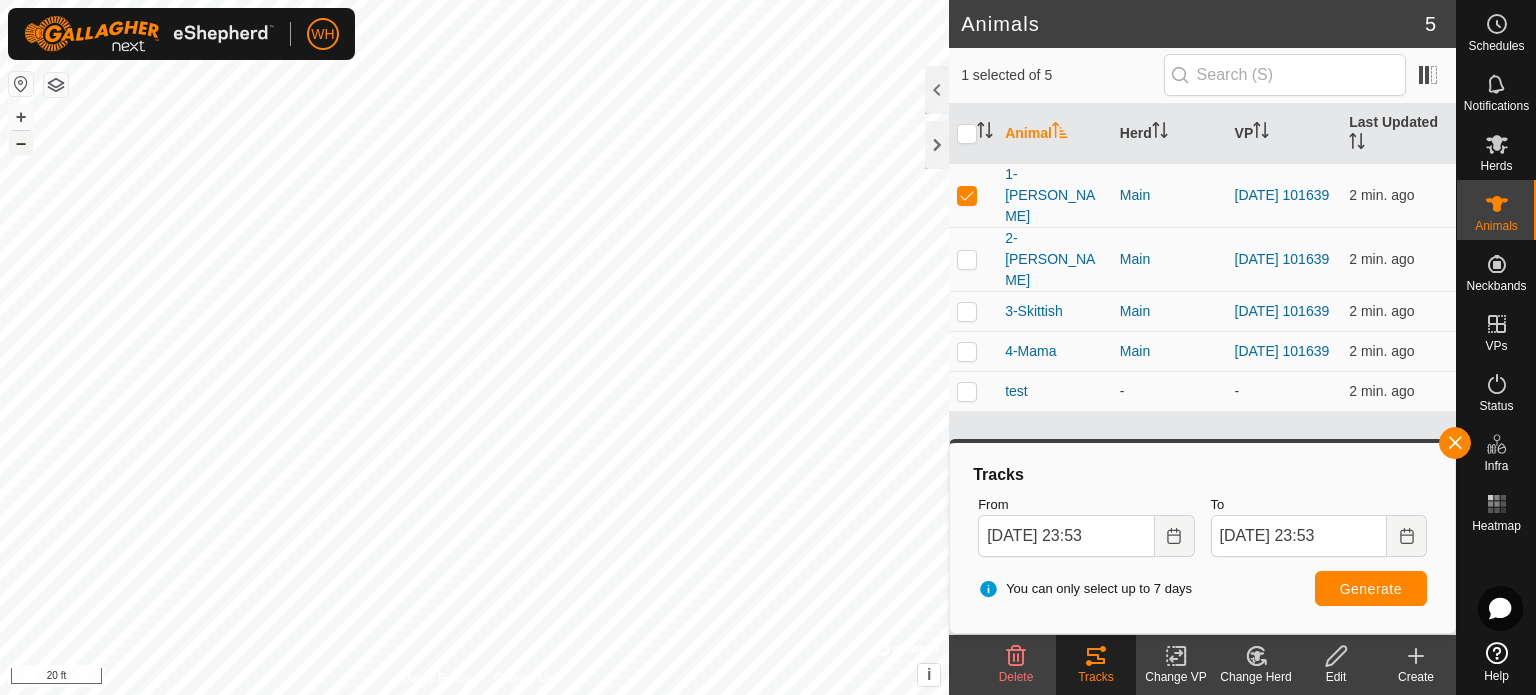 click on "–" at bounding box center (21, 143) 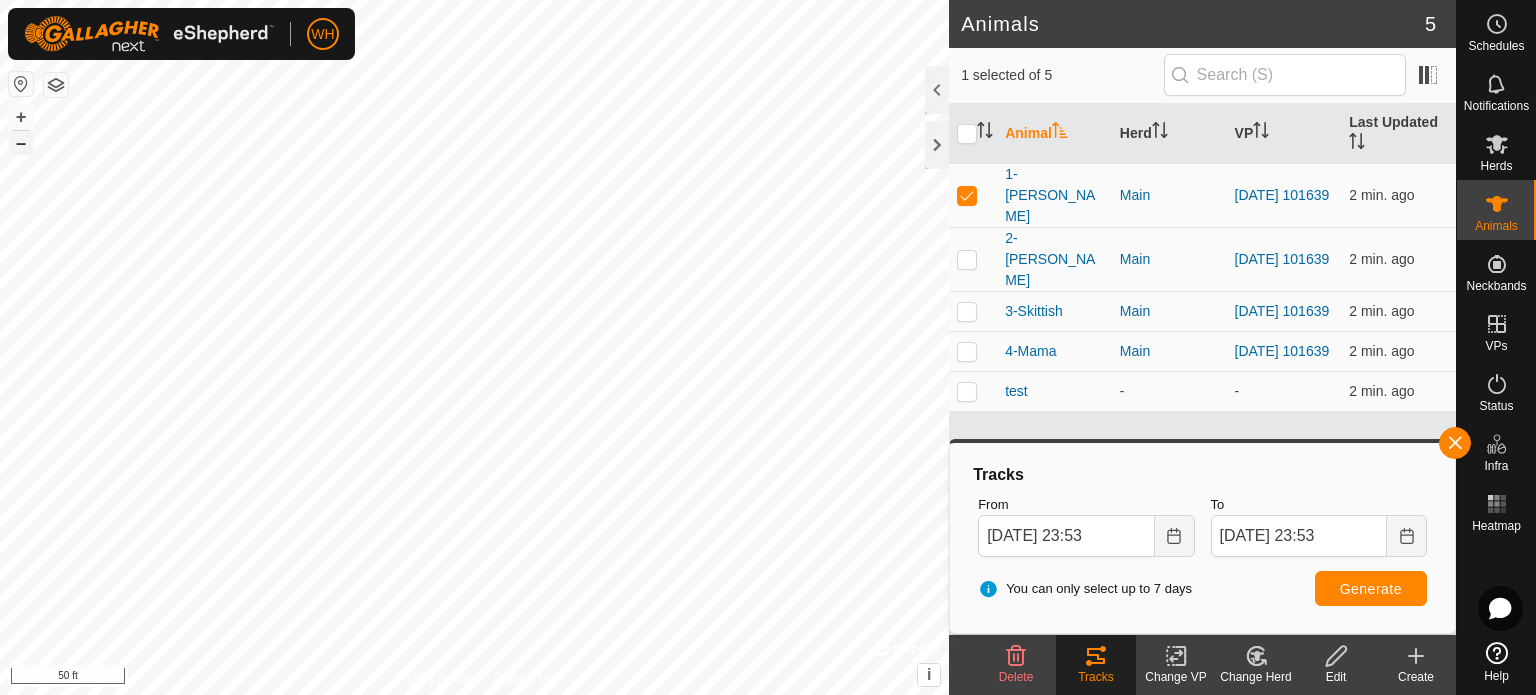 click on "–" at bounding box center (21, 143) 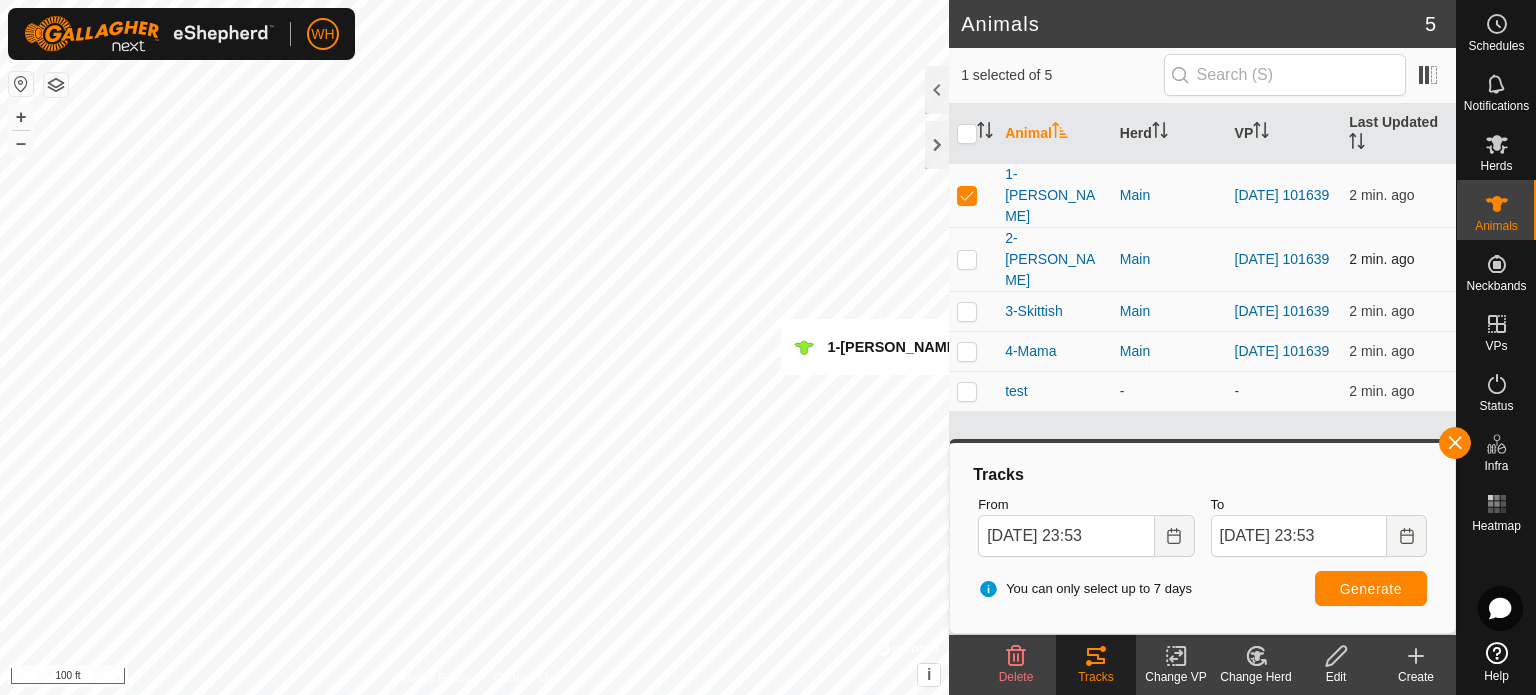click at bounding box center [967, 259] 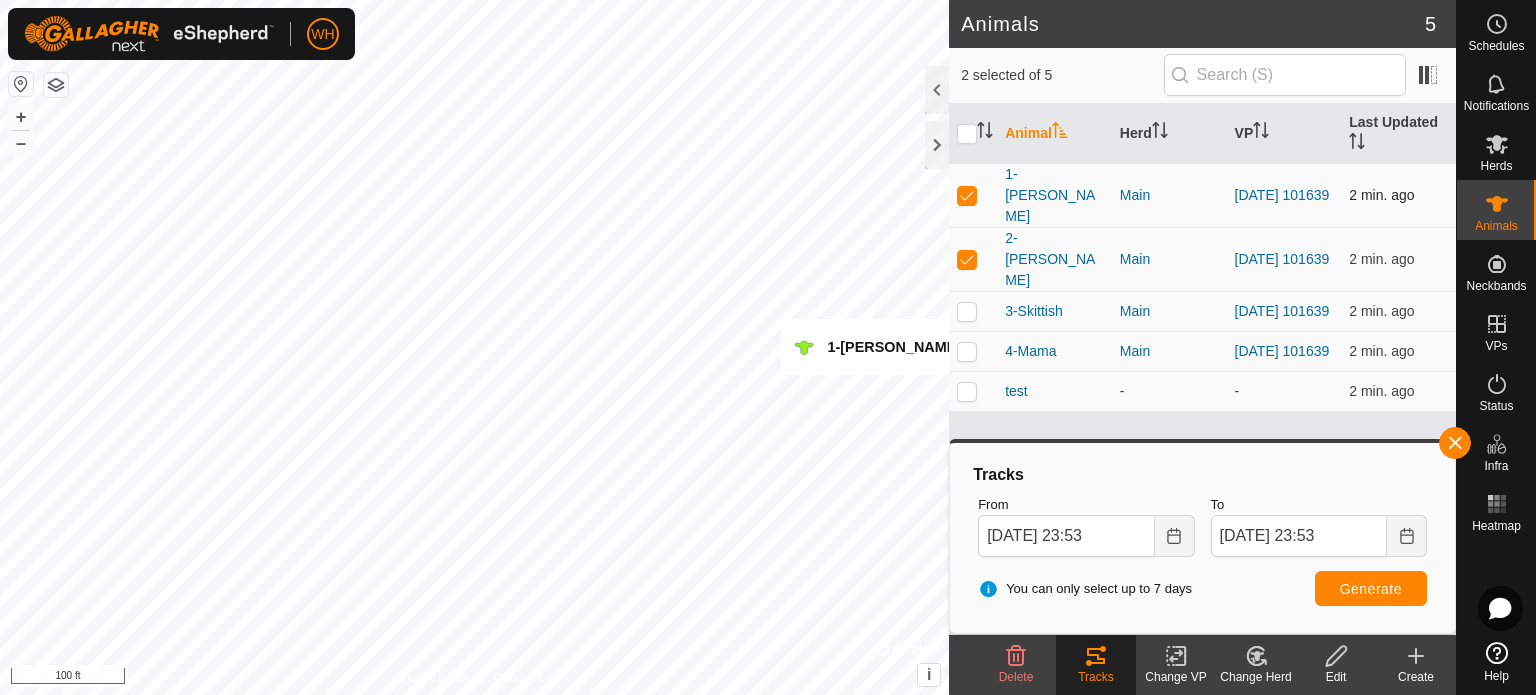 click at bounding box center [967, 195] 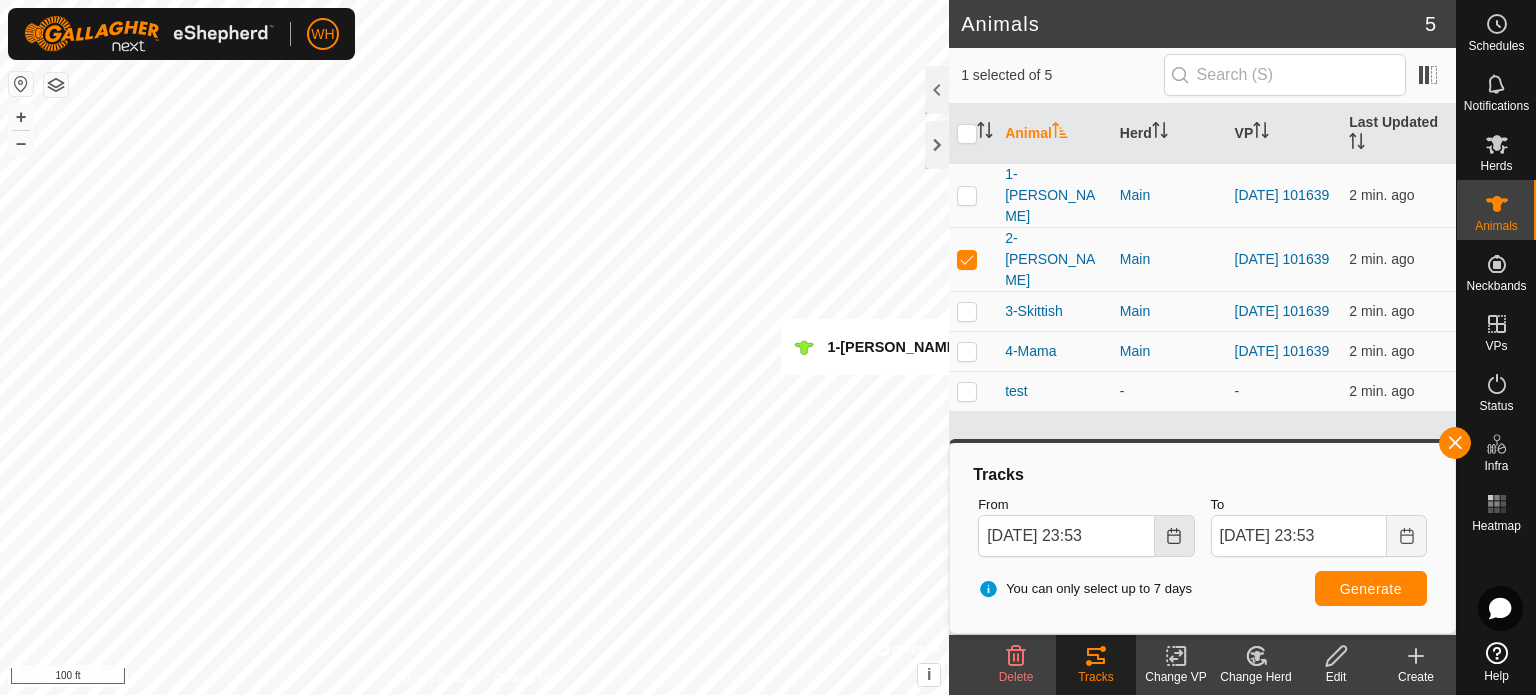 click 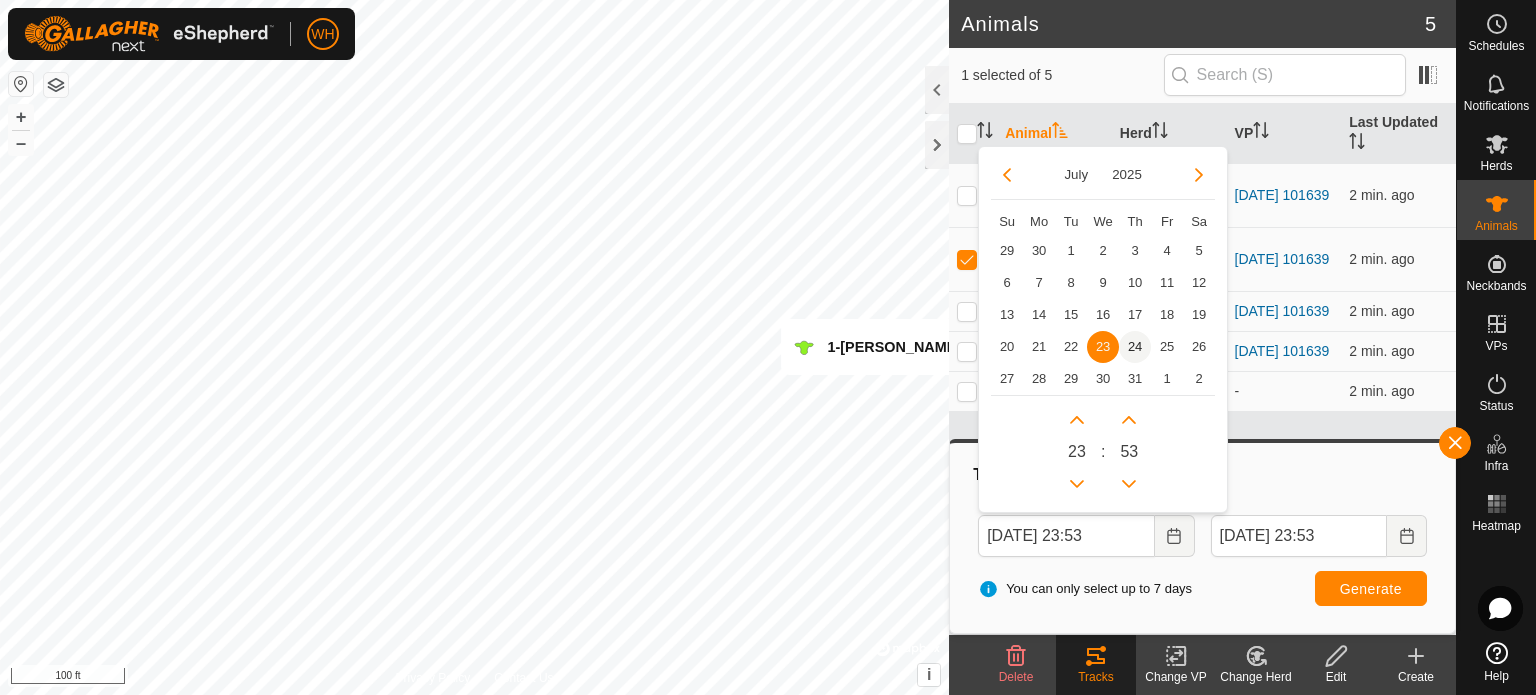 click on "24" at bounding box center [1135, 347] 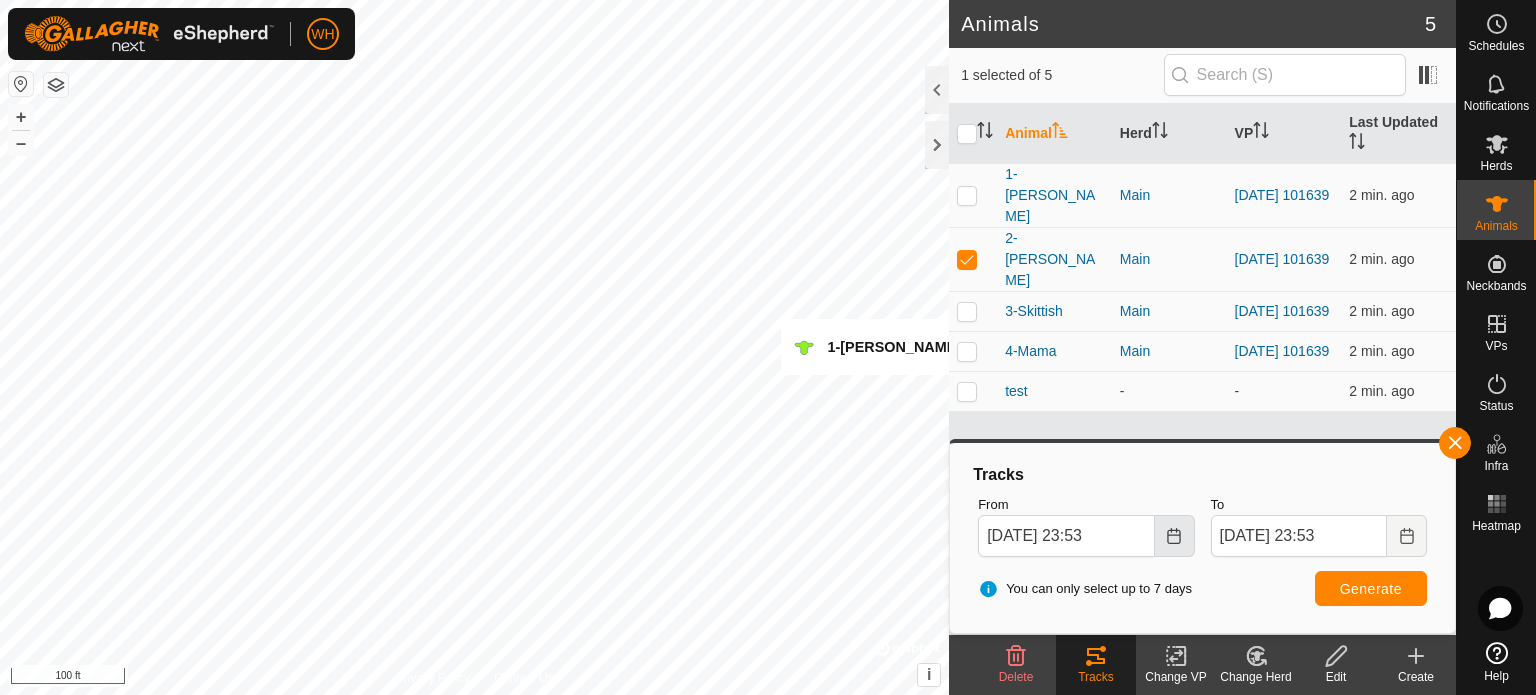 click 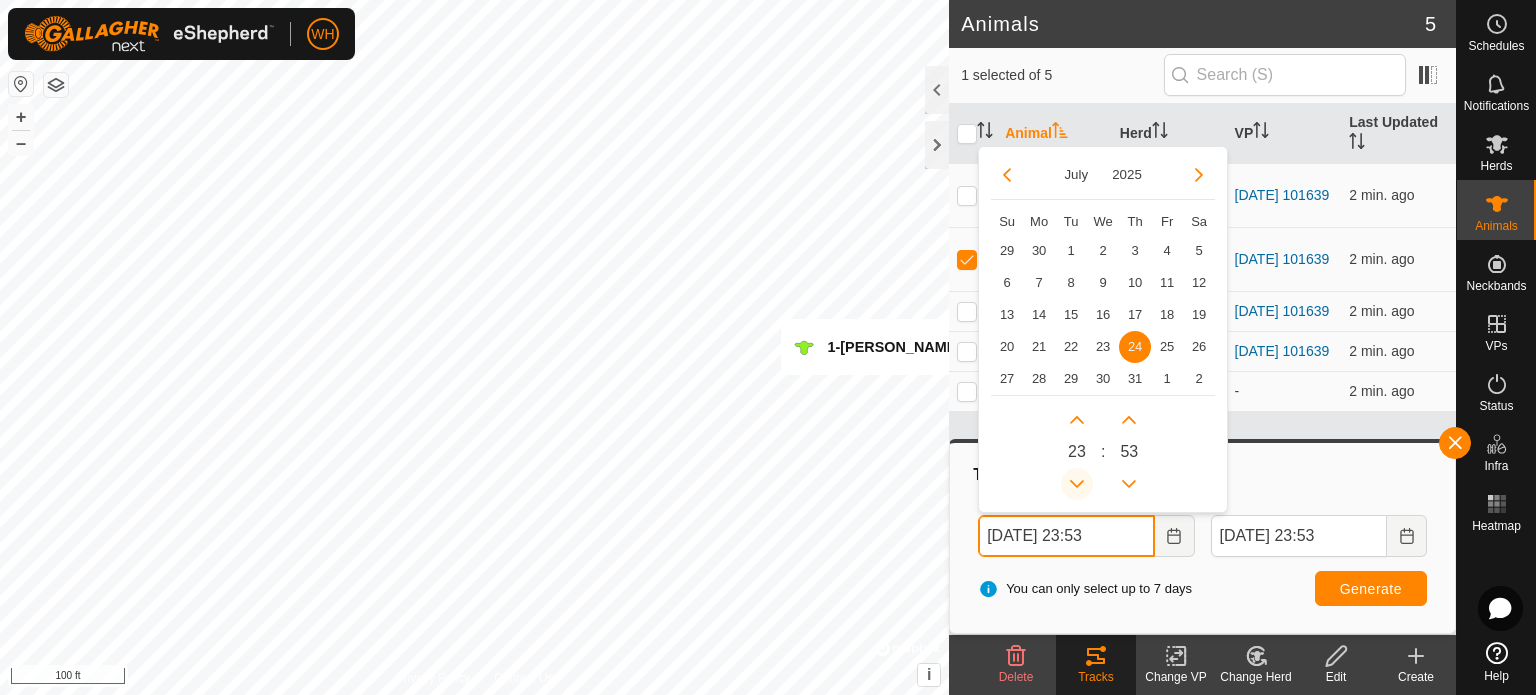 click at bounding box center (1077, 484) 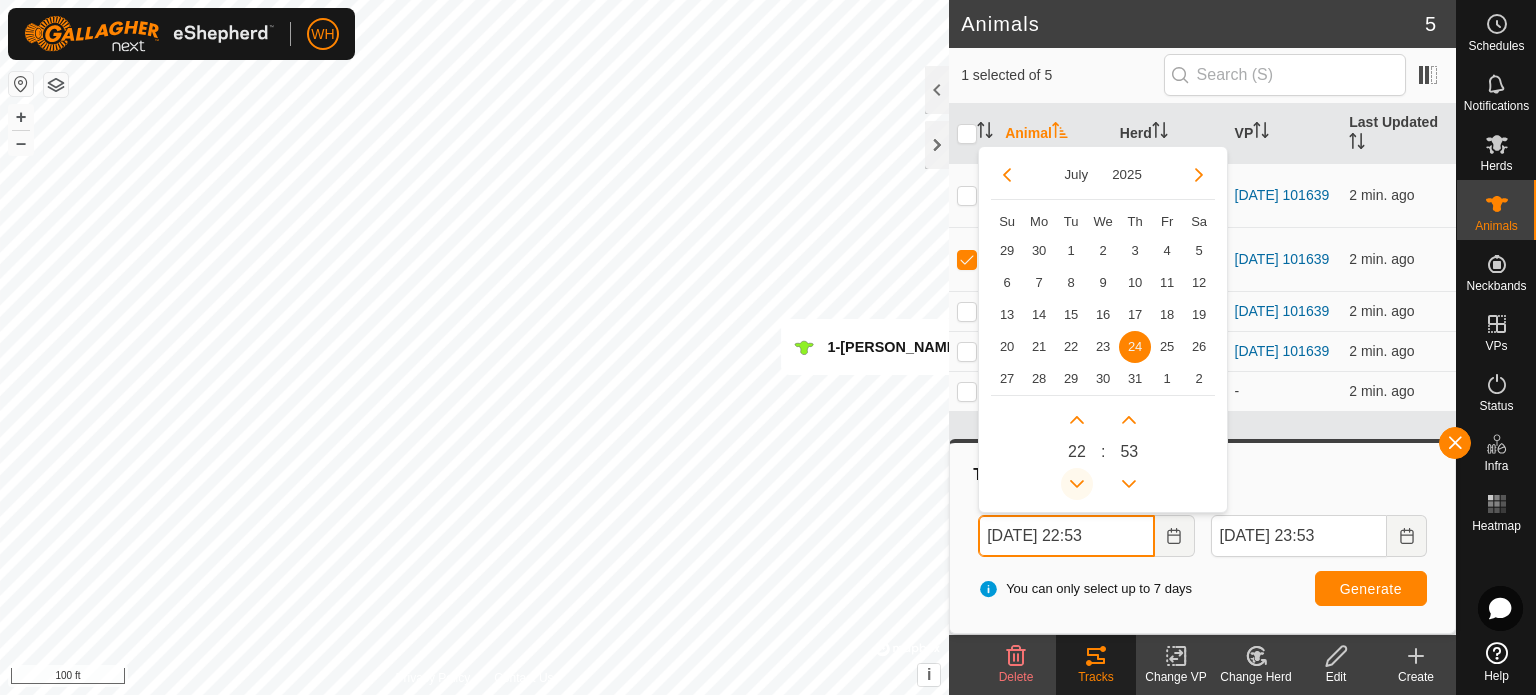 click at bounding box center [1081, 479] 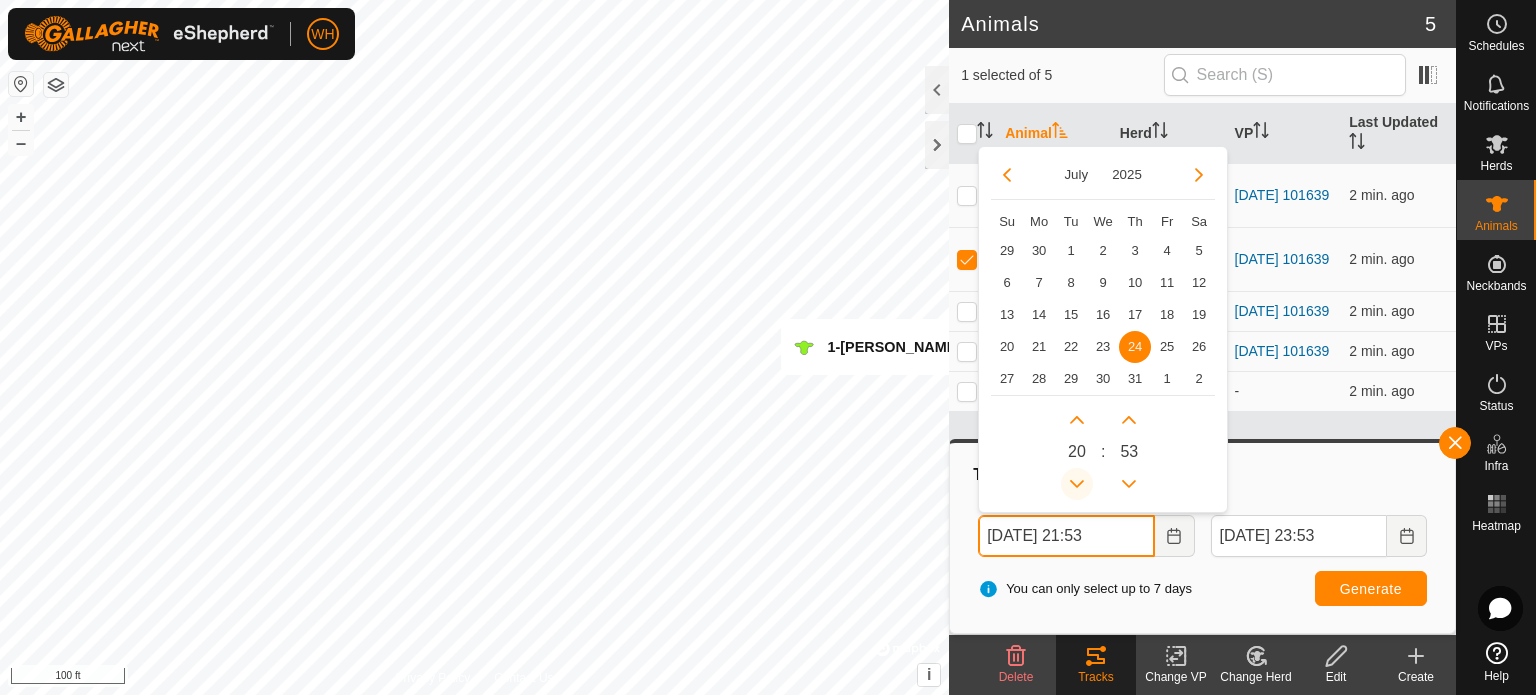 click at bounding box center (1077, 484) 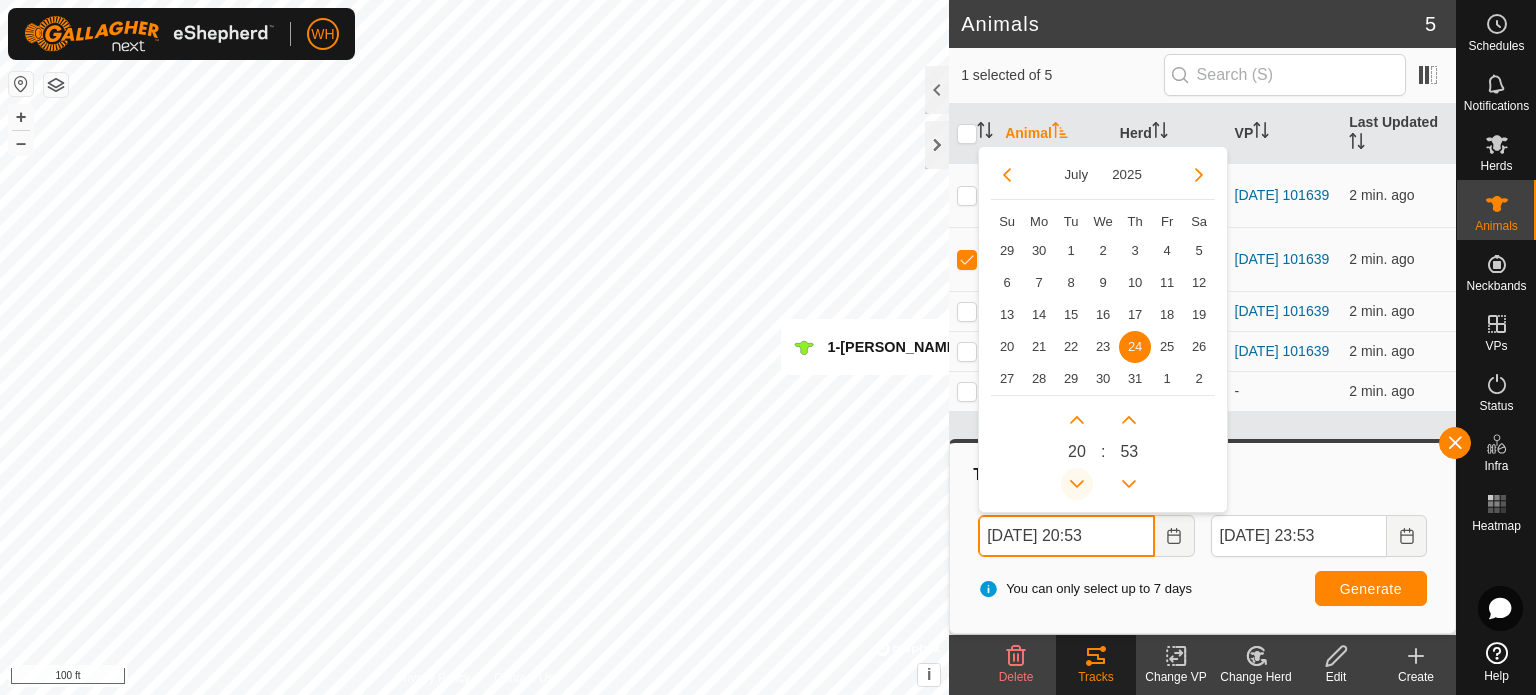 click at bounding box center (1077, 484) 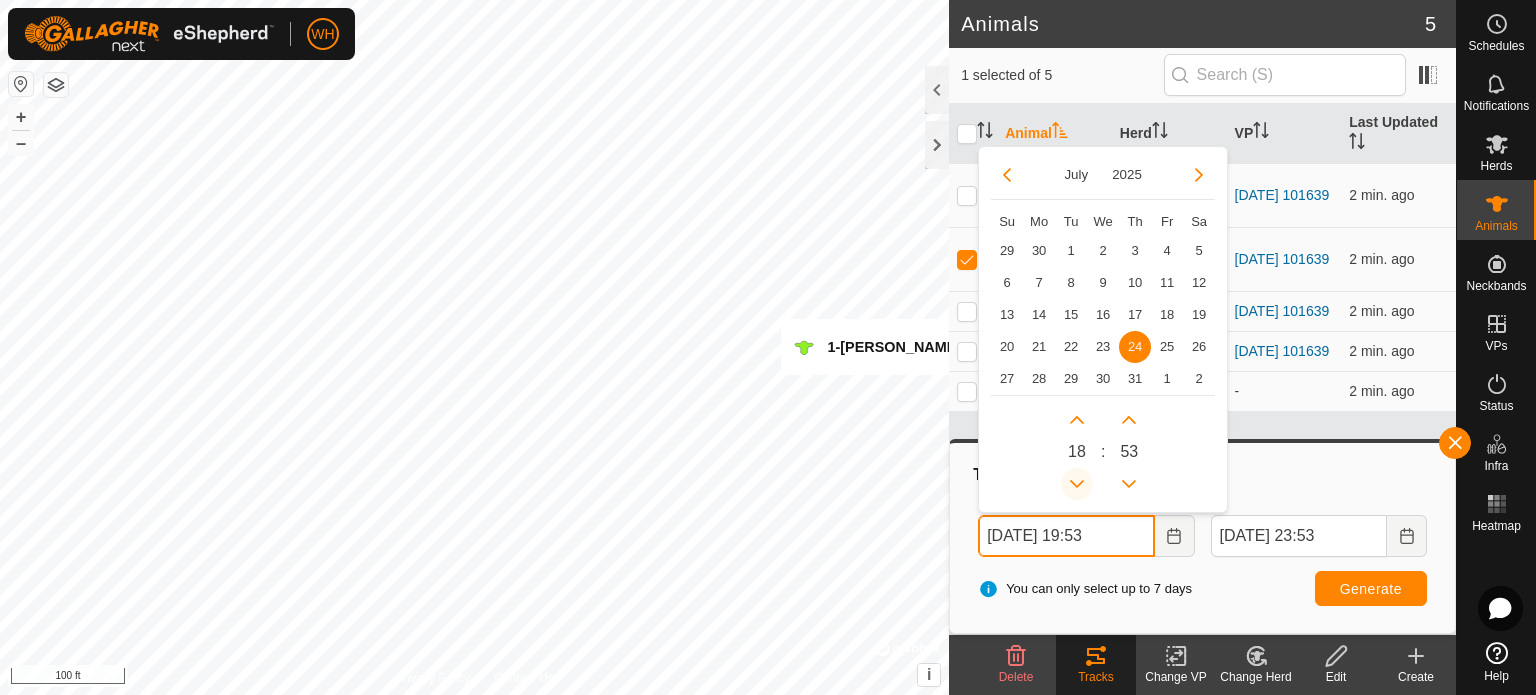 click at bounding box center (1077, 484) 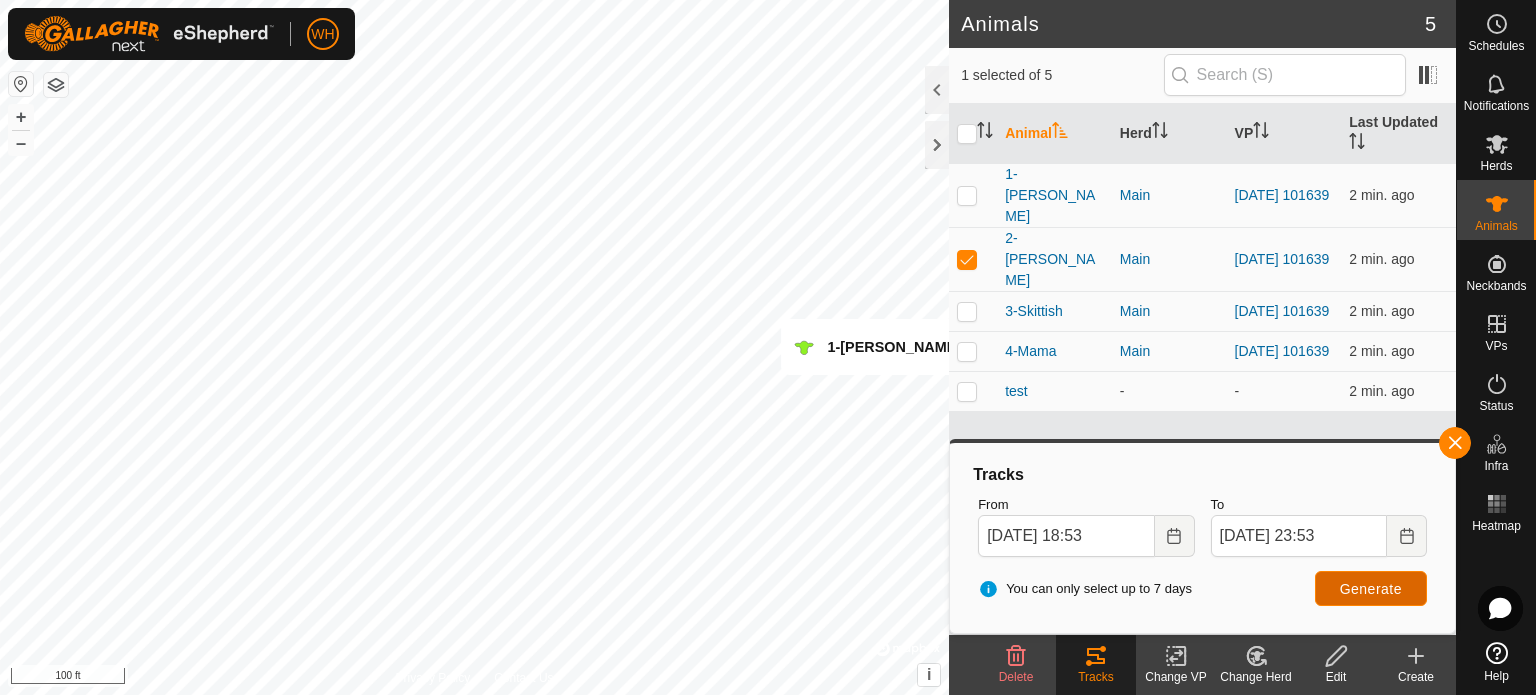 click on "Generate" at bounding box center (1371, 589) 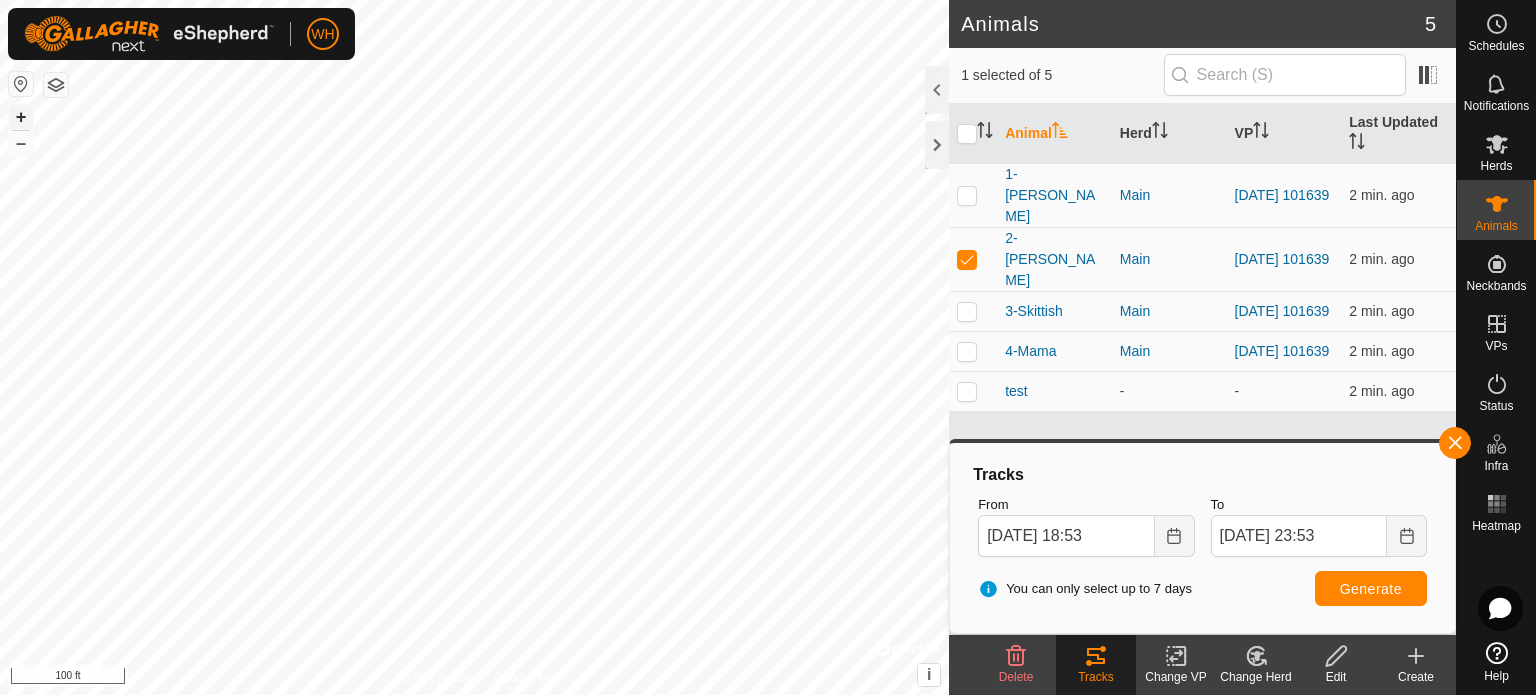 click on "+" at bounding box center (21, 117) 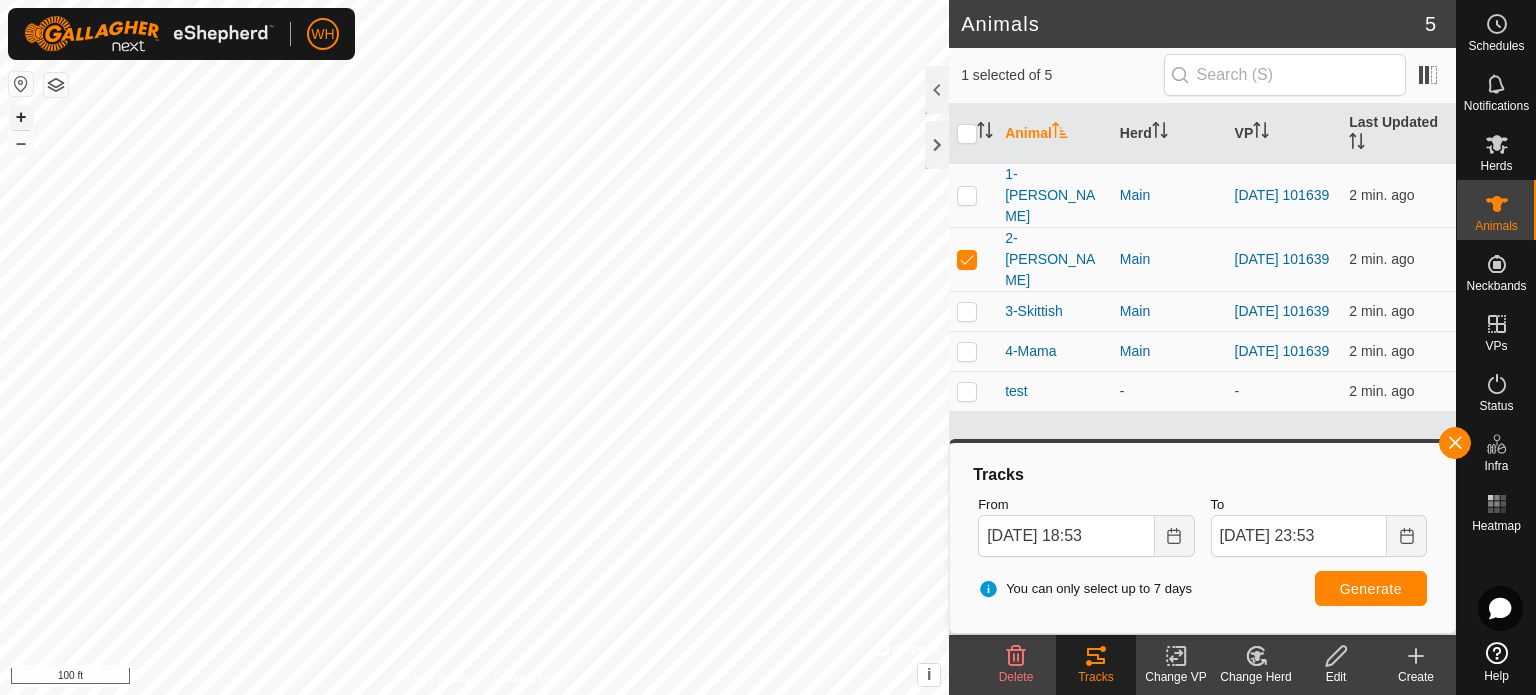 click on "+" at bounding box center (21, 117) 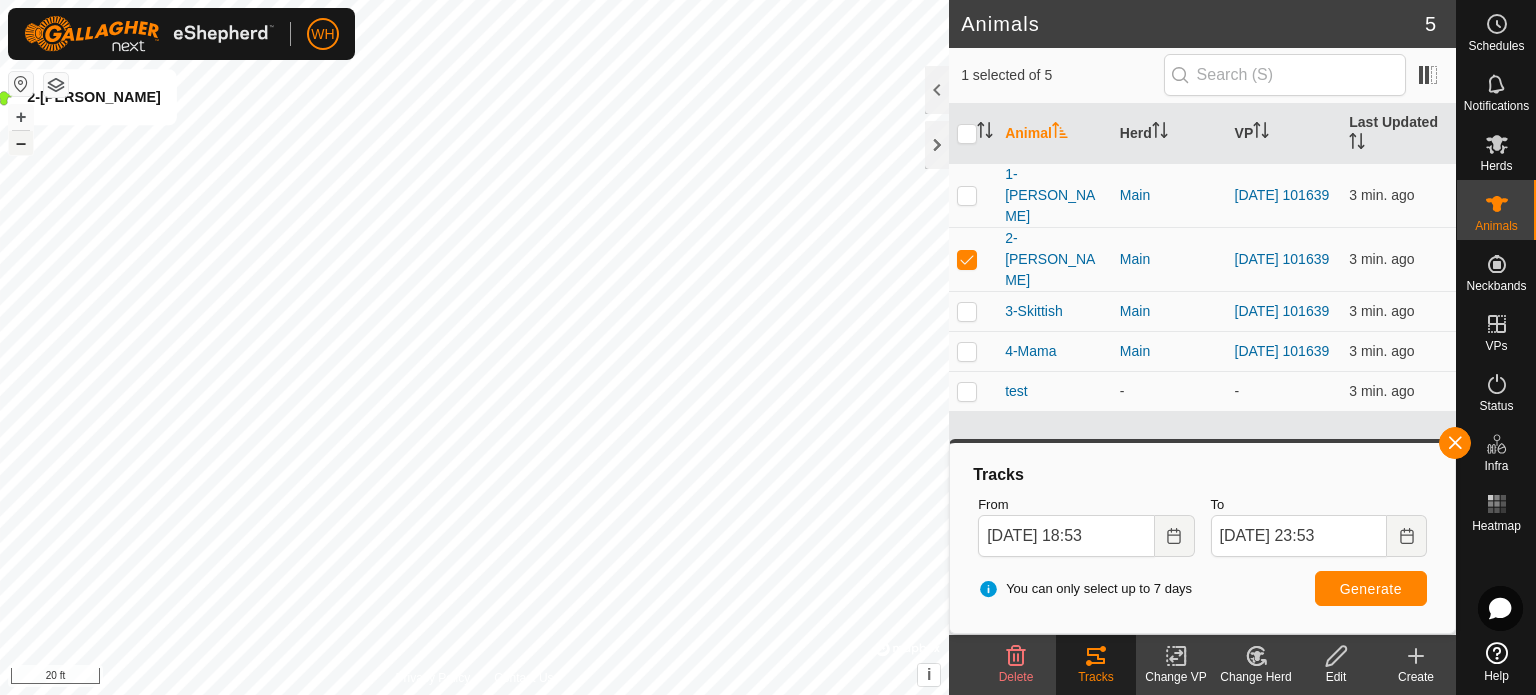 click on "–" at bounding box center [21, 143] 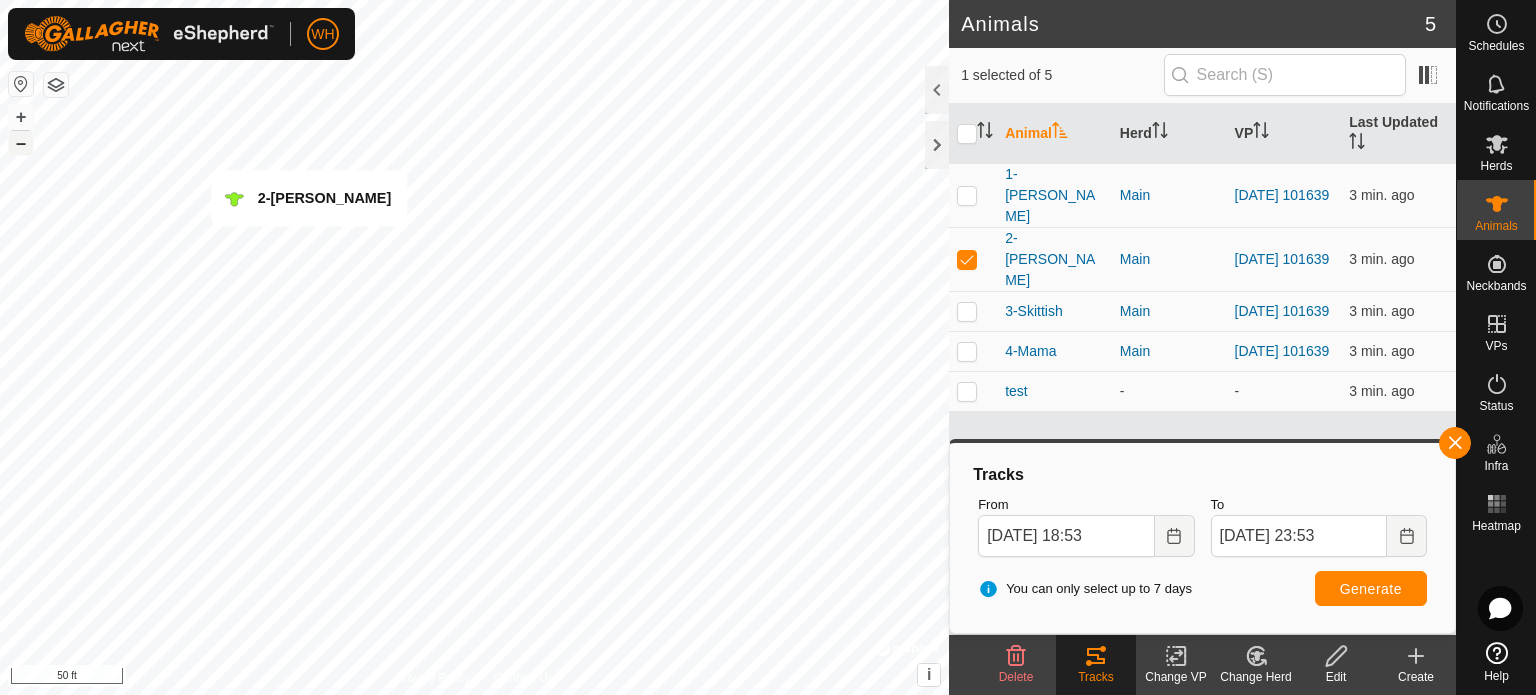 click on "–" at bounding box center (21, 143) 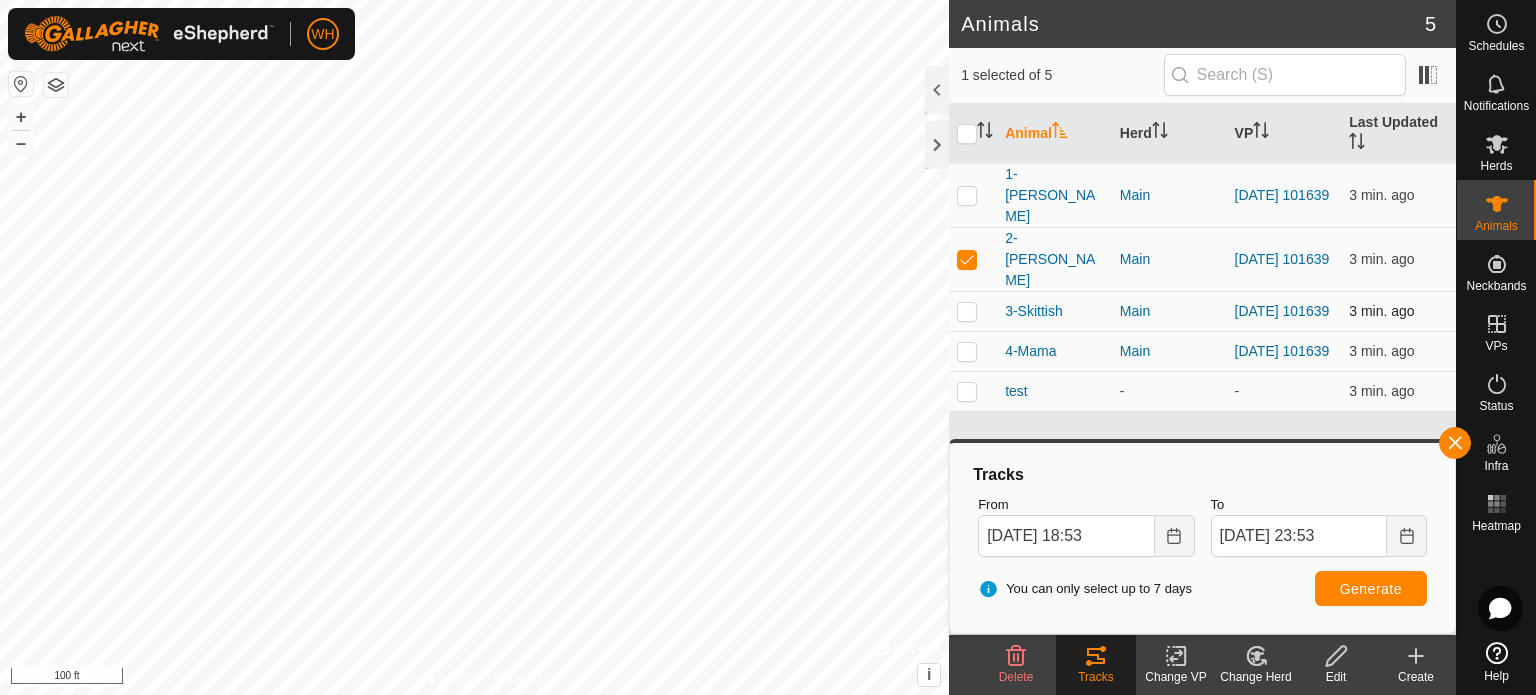 click at bounding box center [967, 311] 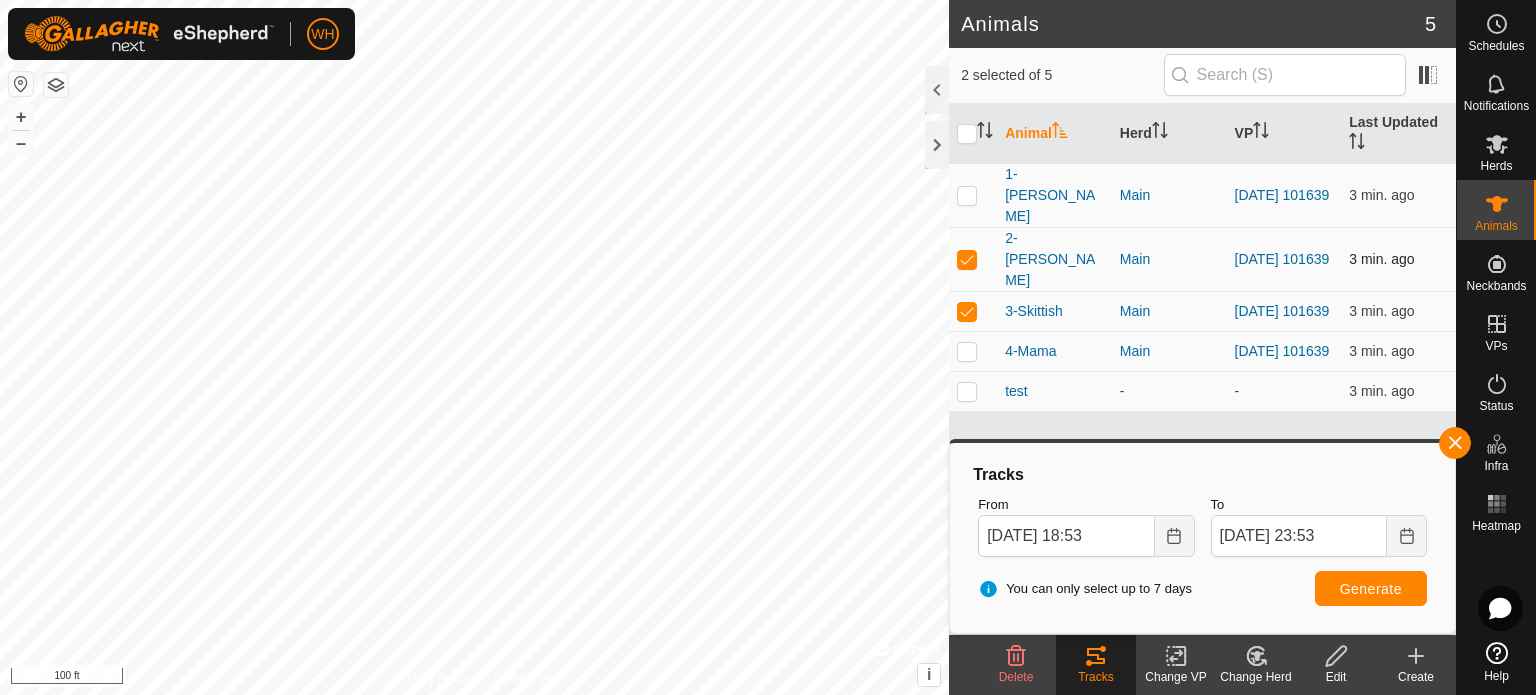 click at bounding box center (967, 259) 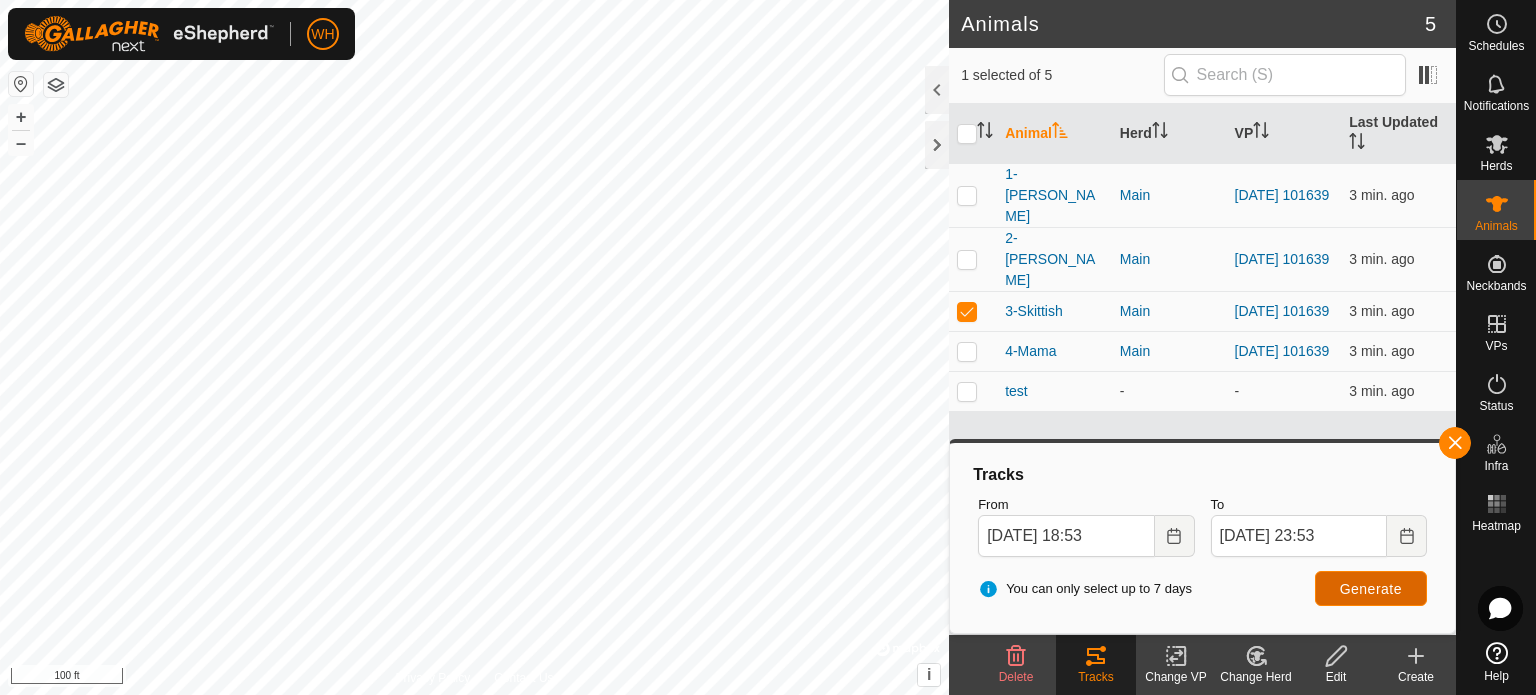 click on "Generate" at bounding box center [1371, 588] 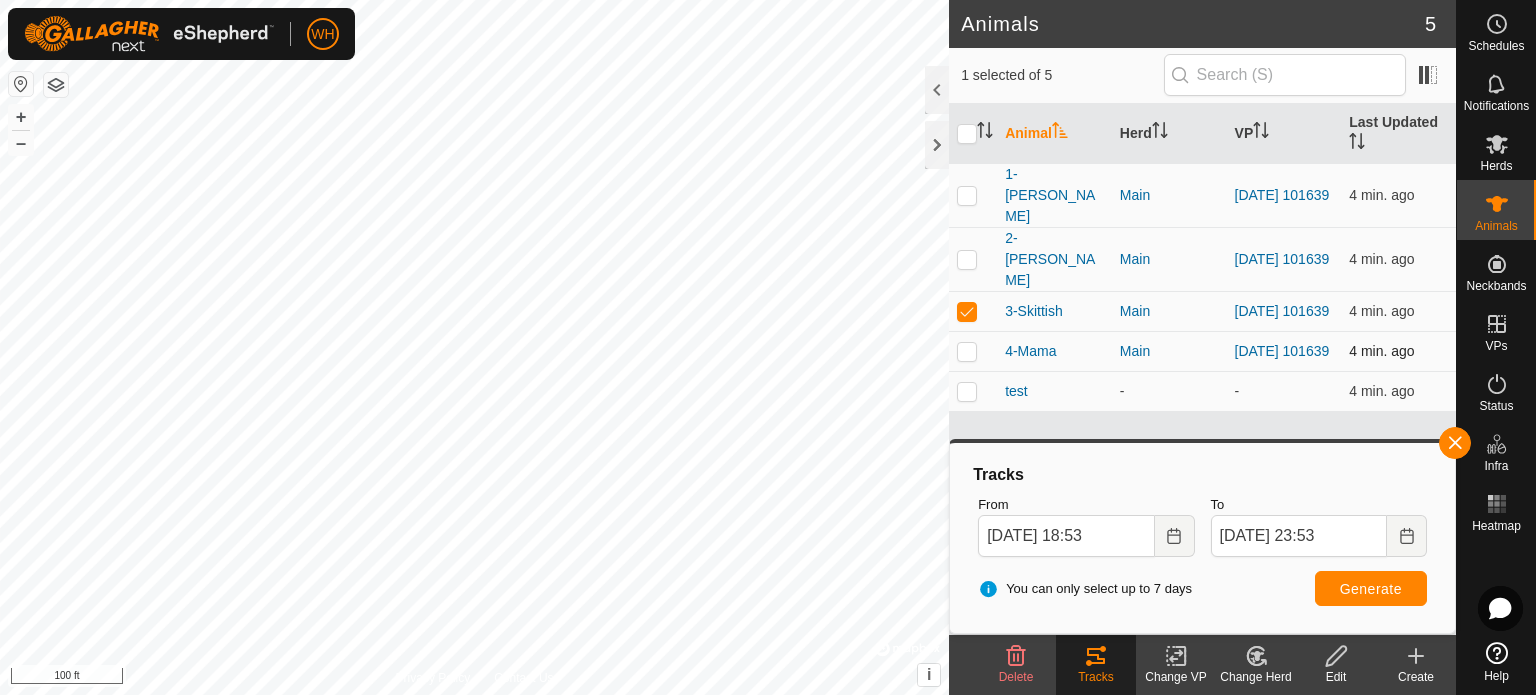 click at bounding box center [967, 351] 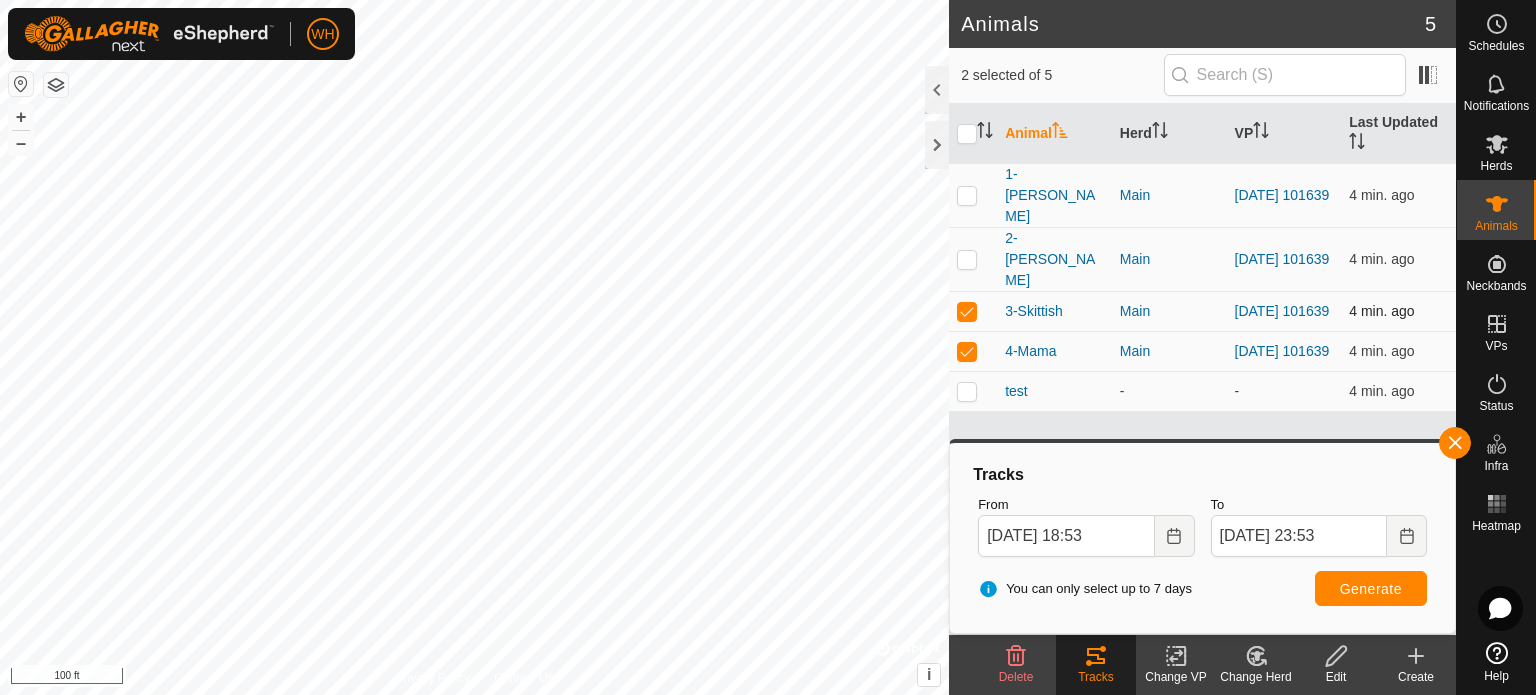 click at bounding box center [973, 311] 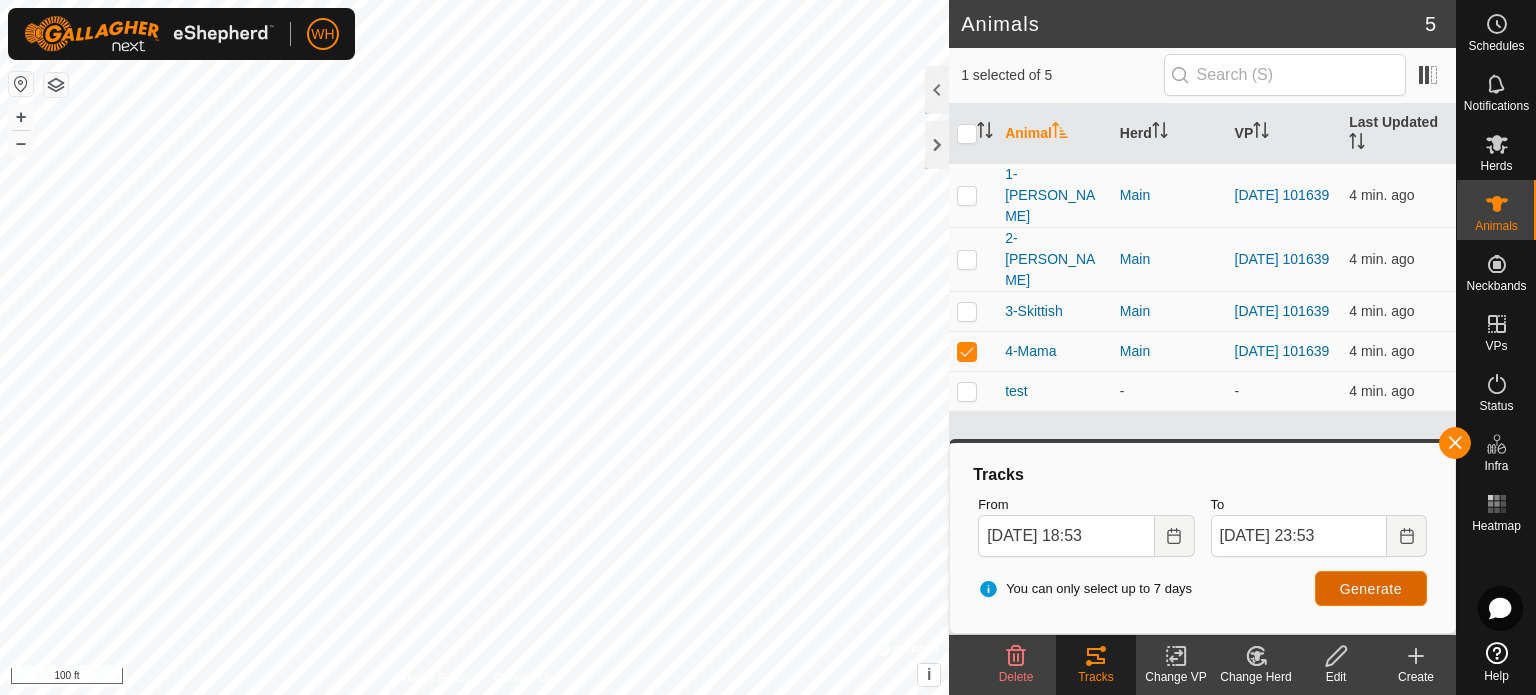 click on "Generate" at bounding box center (1371, 588) 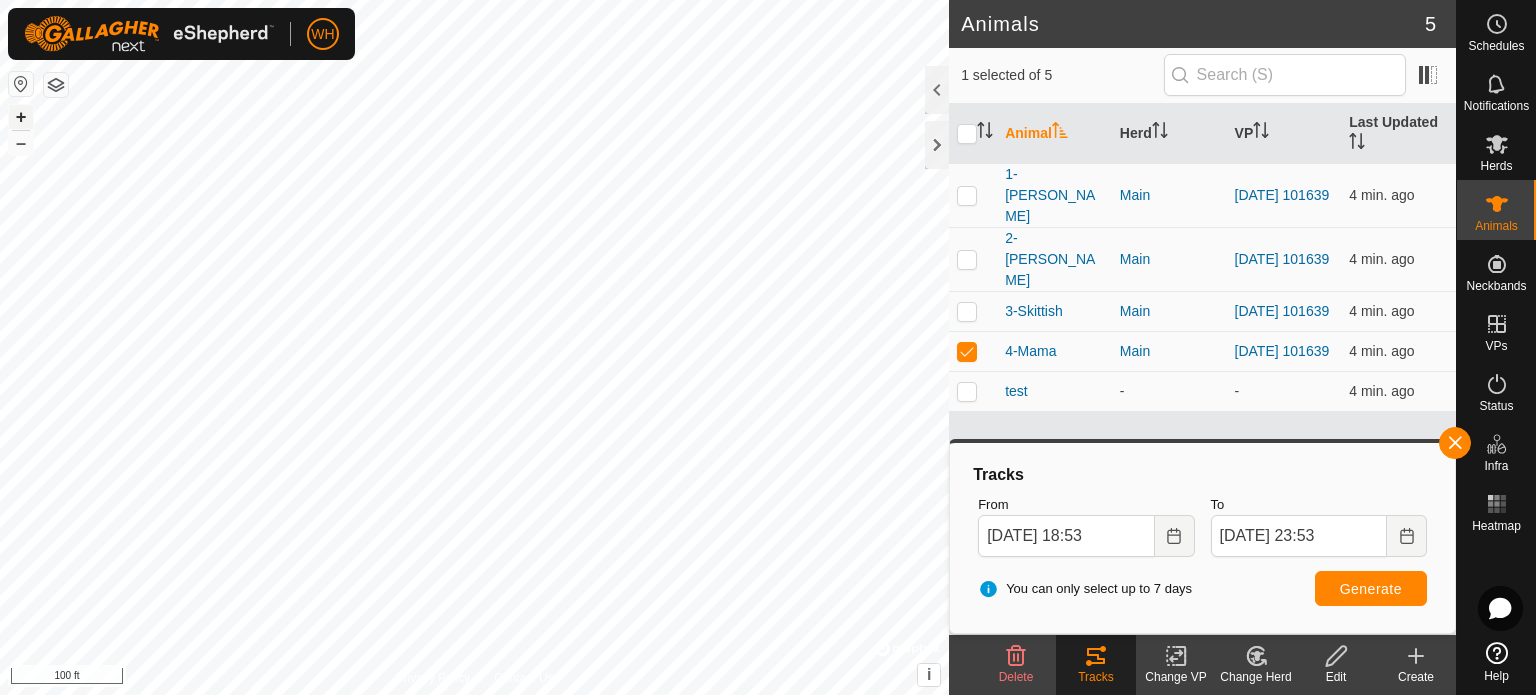 click on "+" at bounding box center [21, 117] 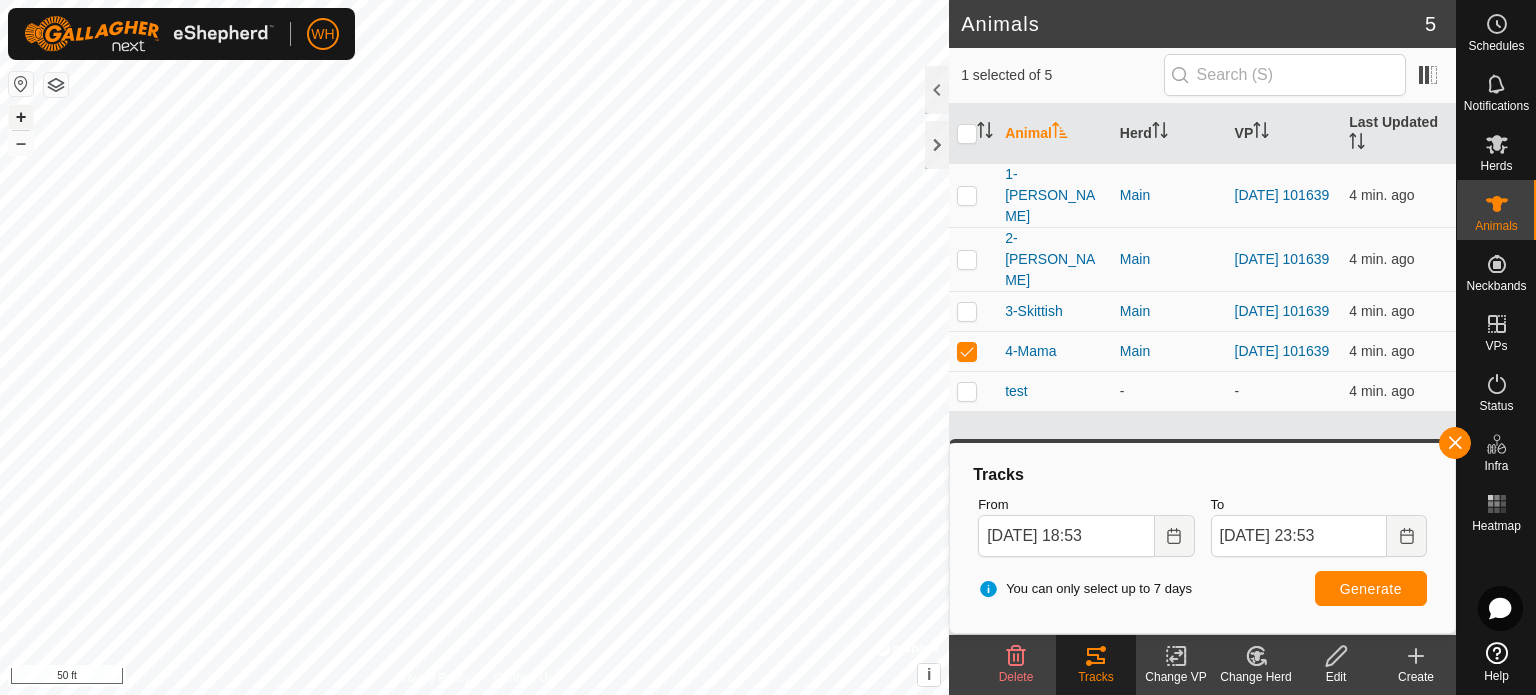 click on "+" at bounding box center (21, 117) 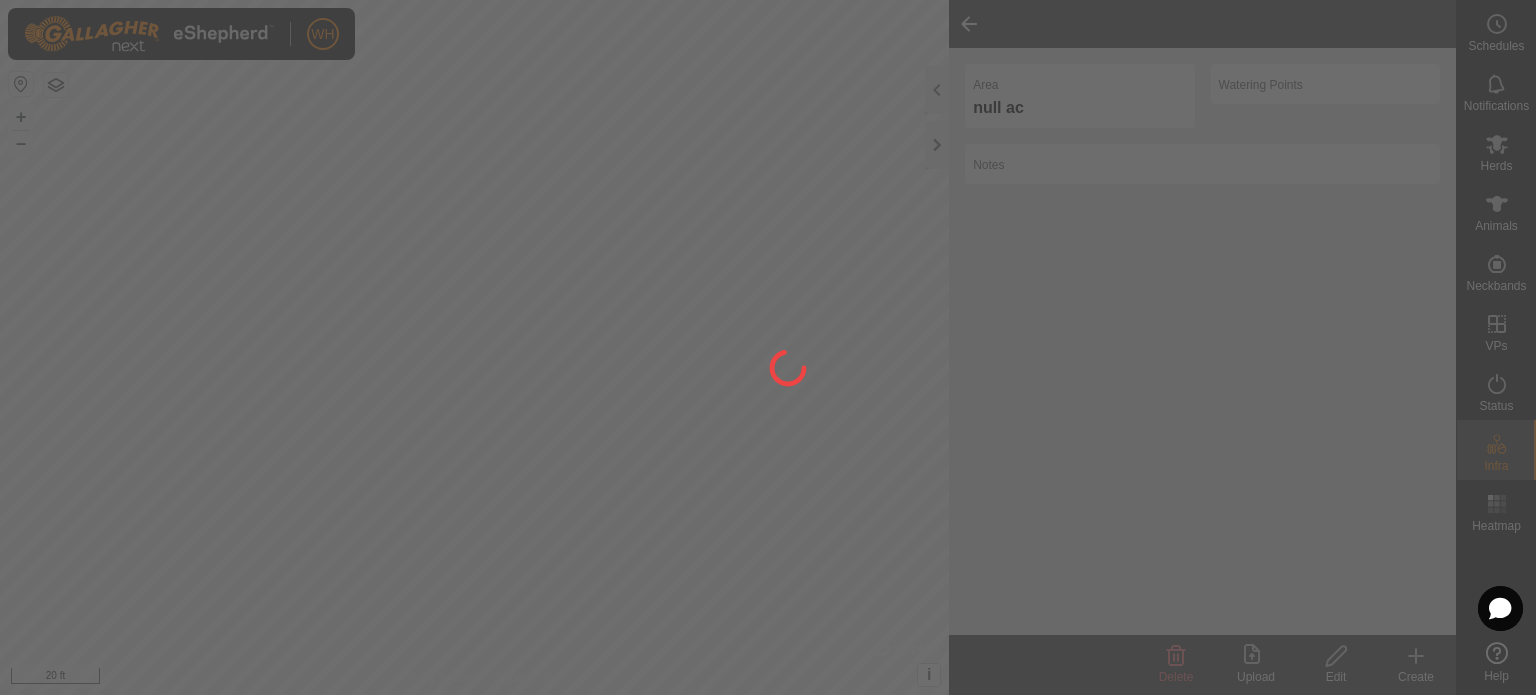 click 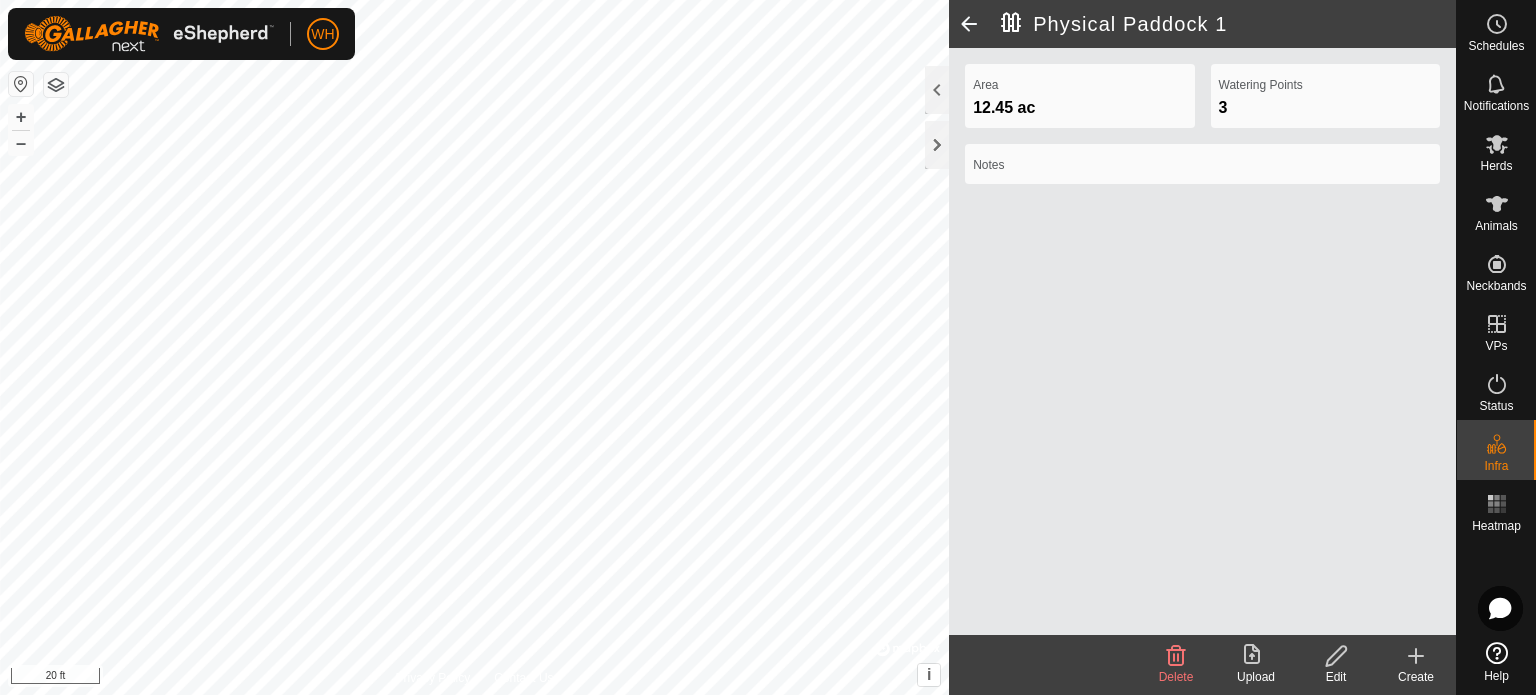 click 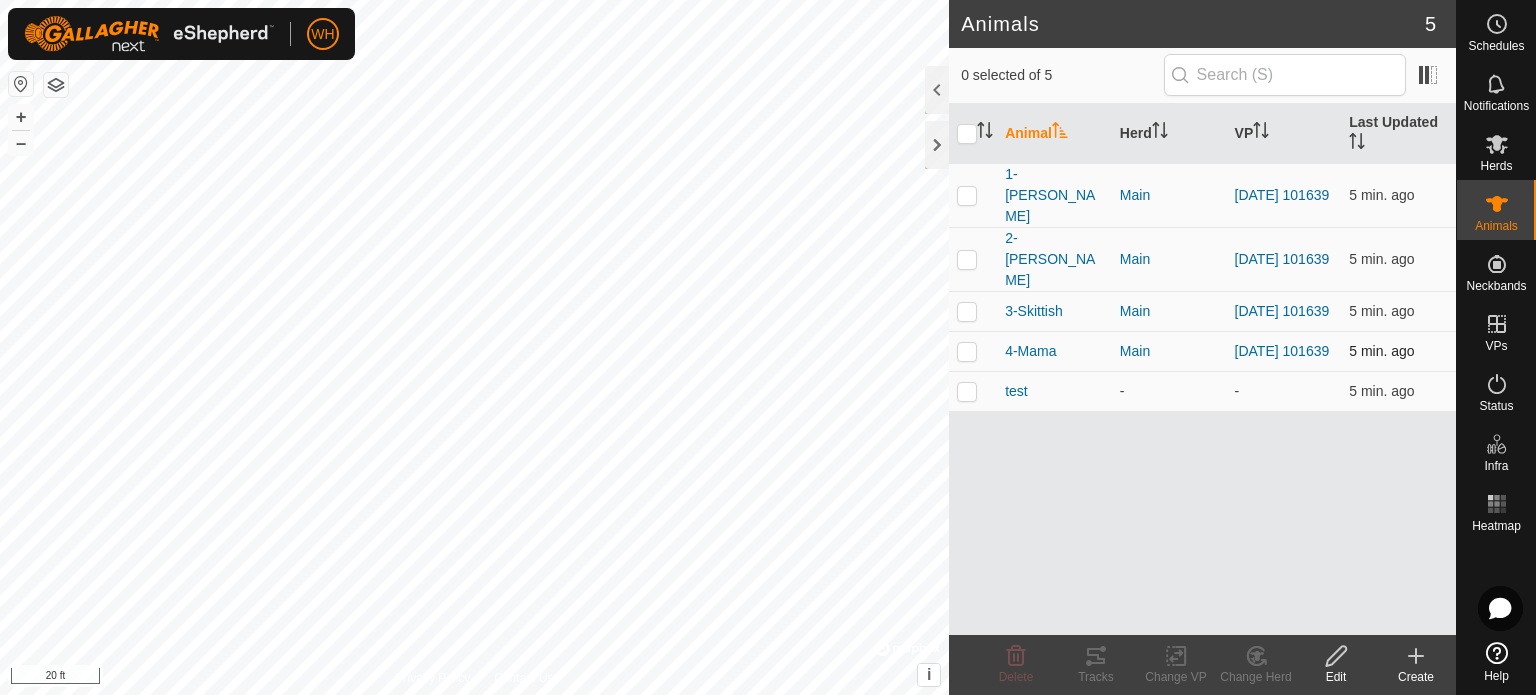 click at bounding box center [967, 351] 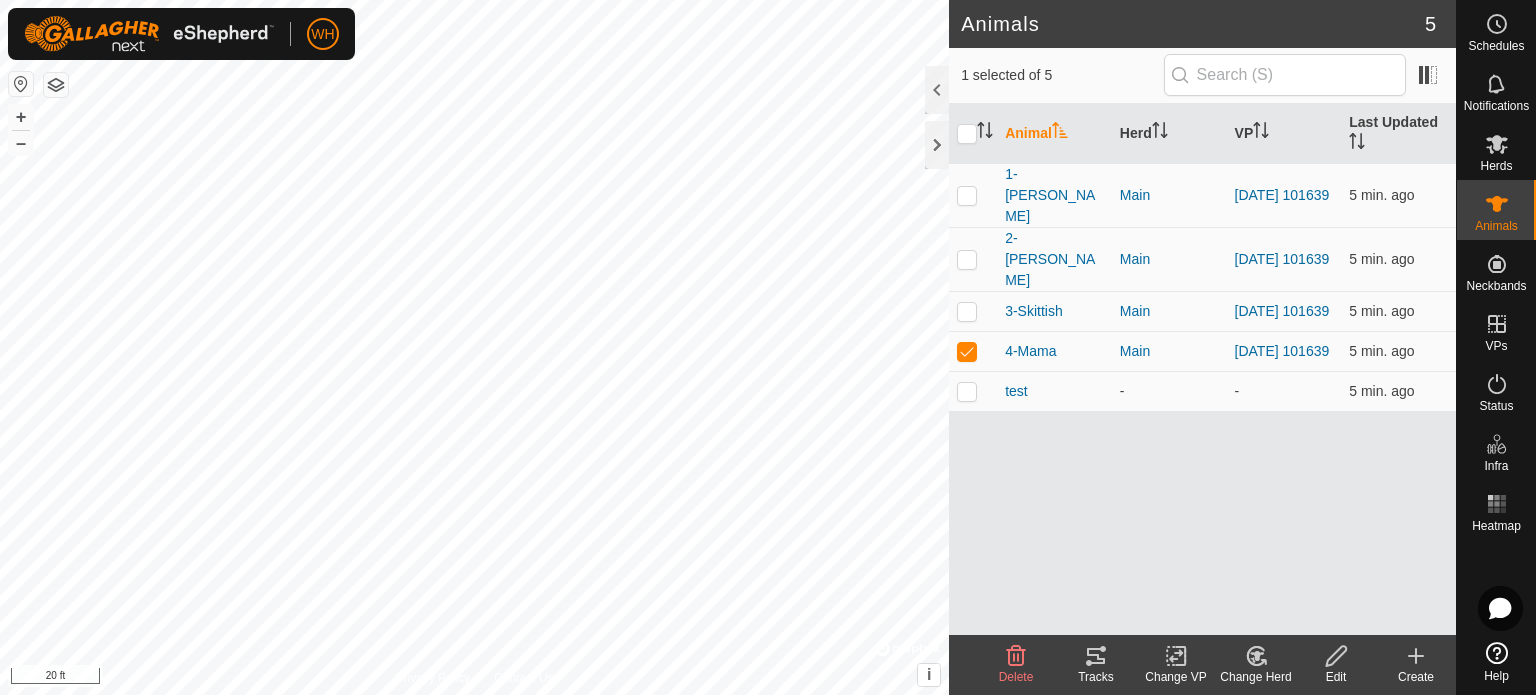 click 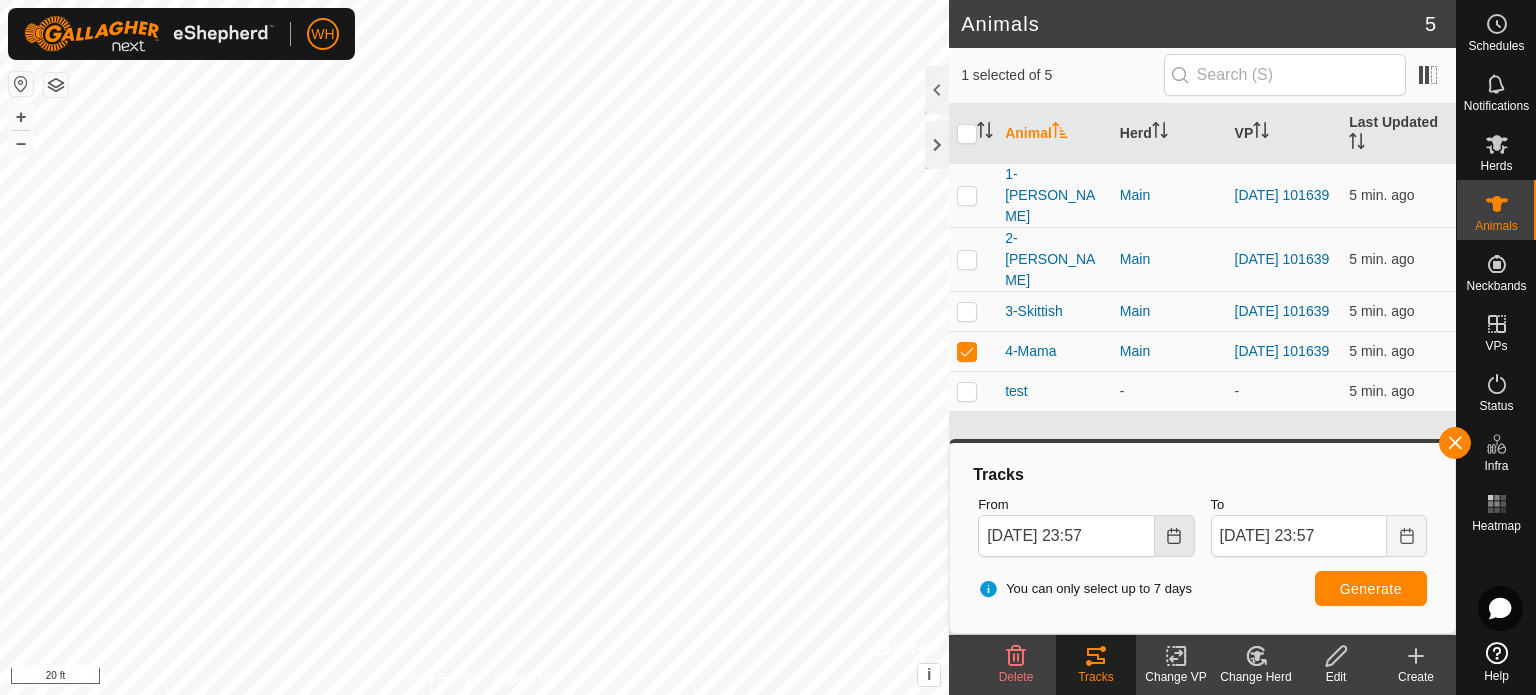 click at bounding box center [1175, 536] 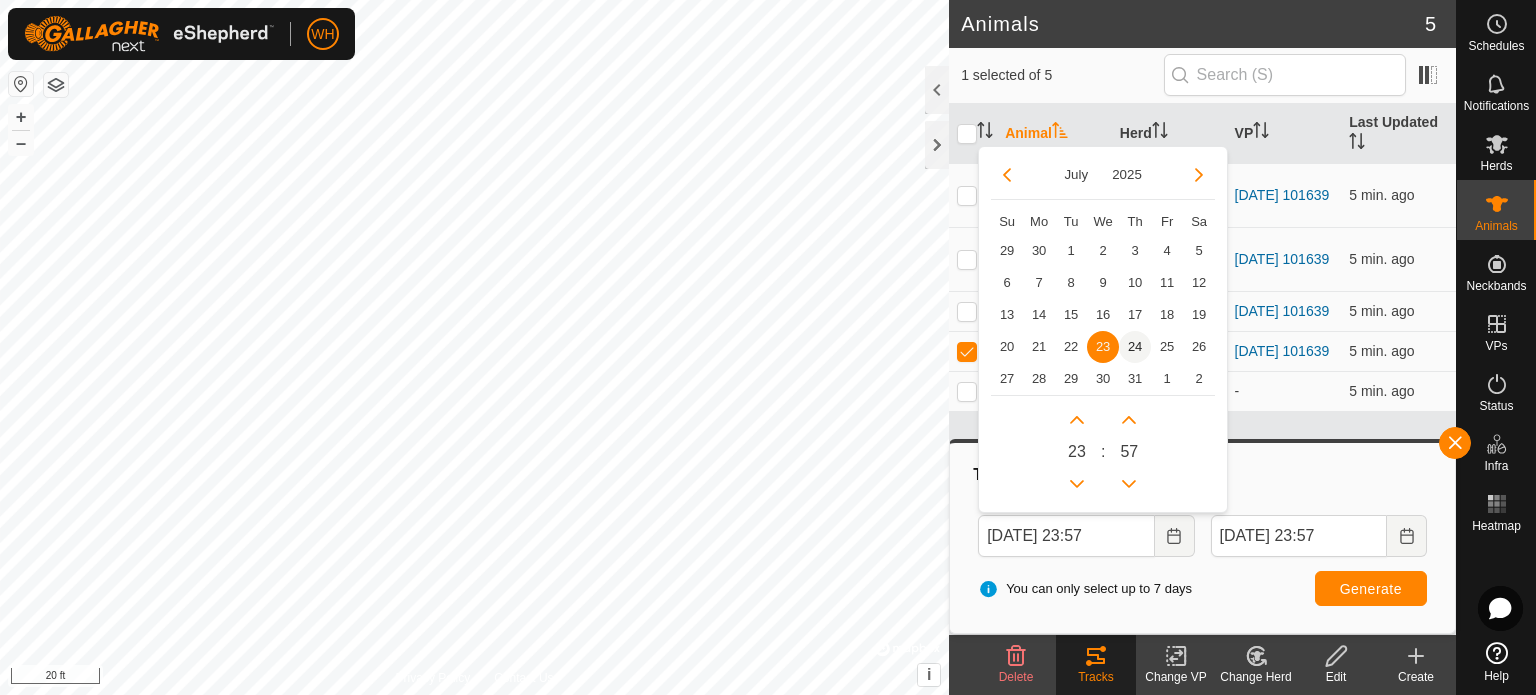 click on "24" at bounding box center [1135, 347] 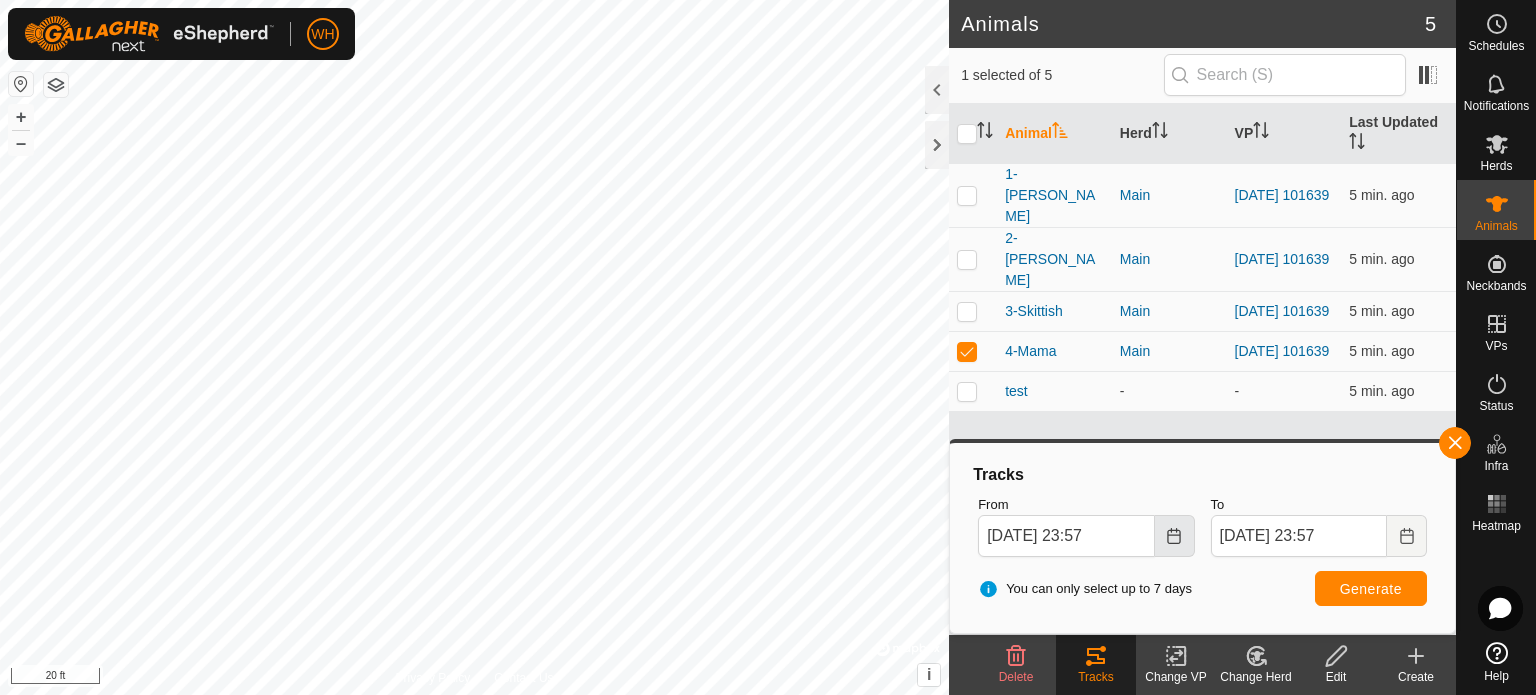 click at bounding box center (1175, 536) 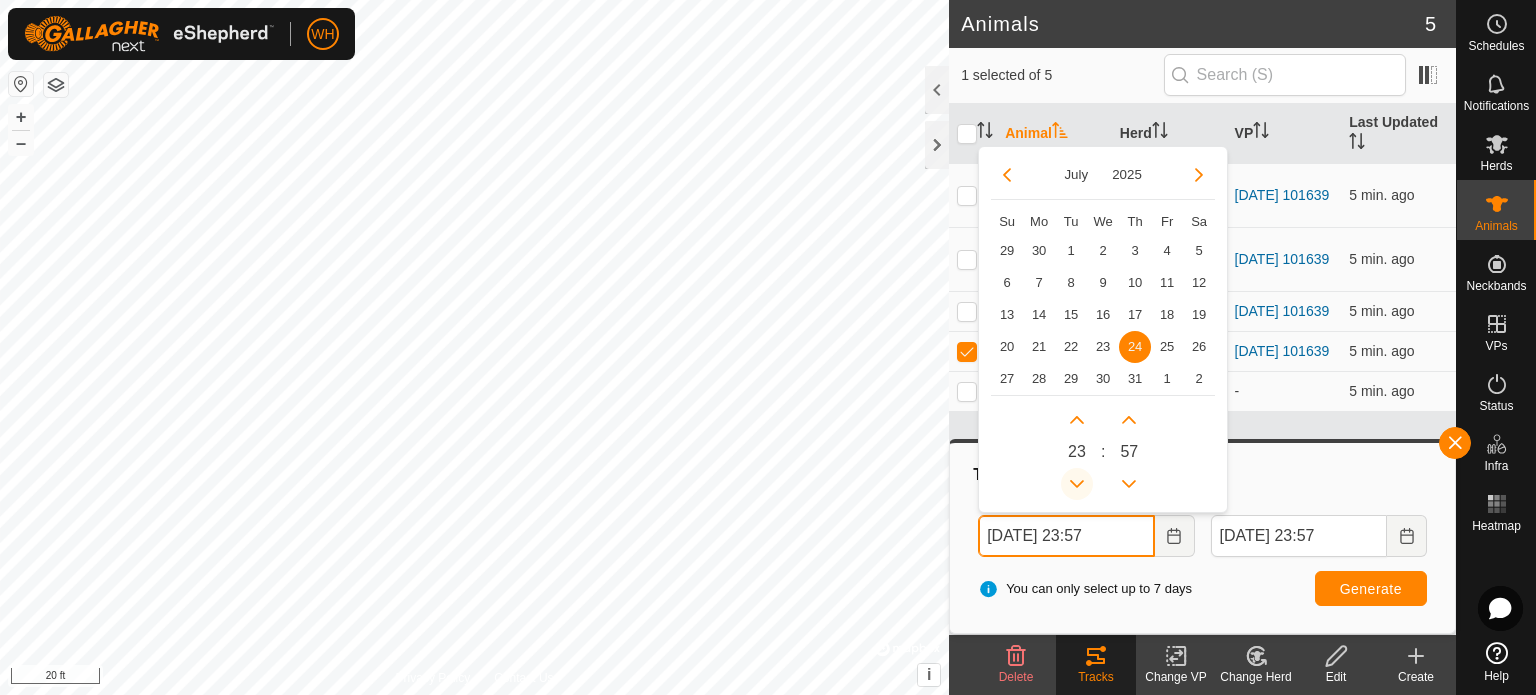 click at bounding box center [1077, 484] 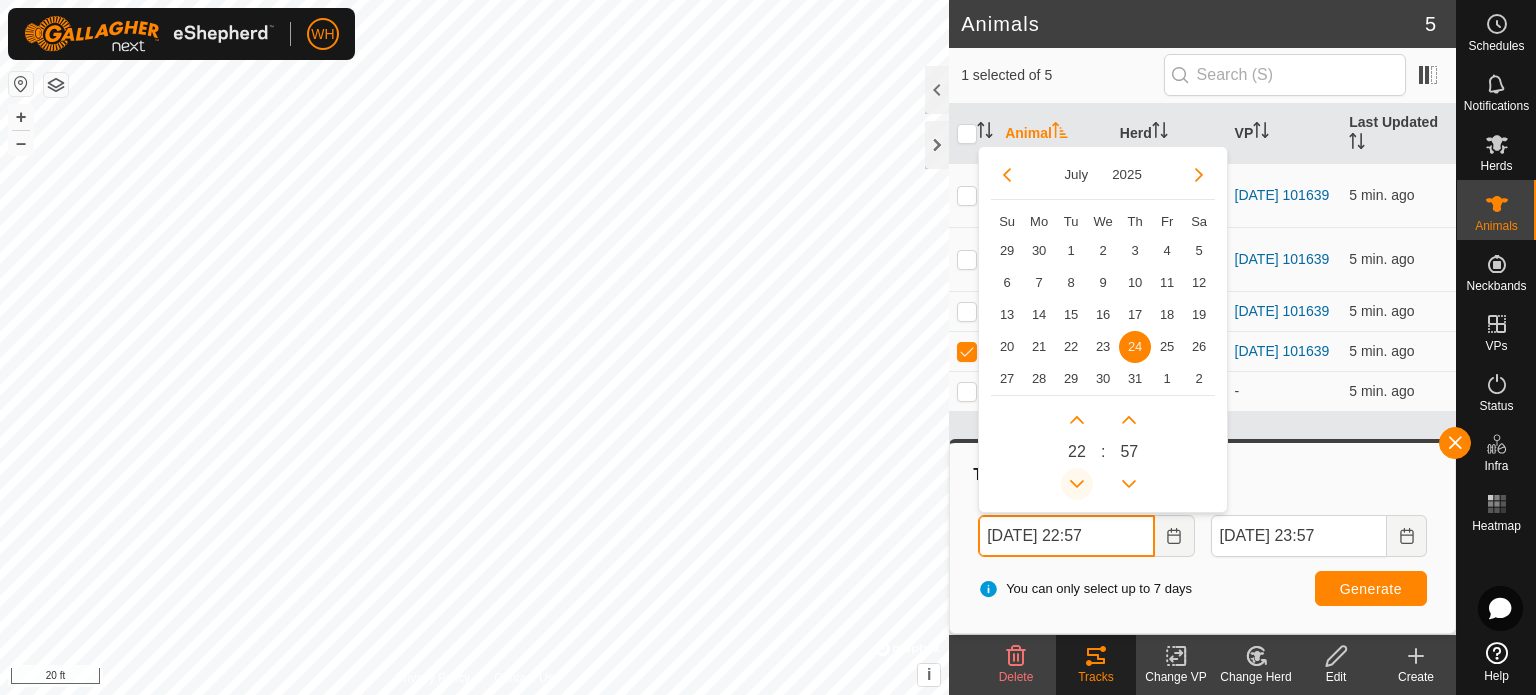 click at bounding box center [1079, 484] 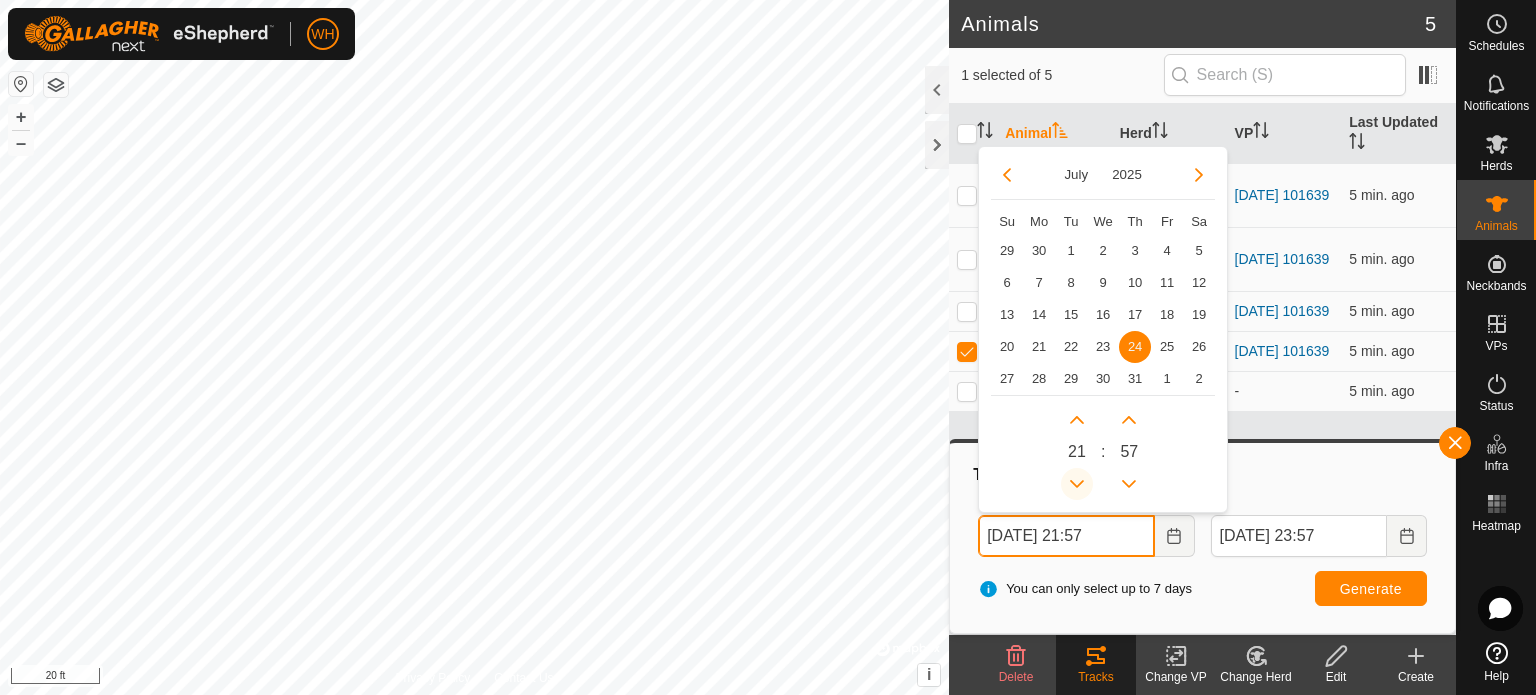click at bounding box center (1077, 484) 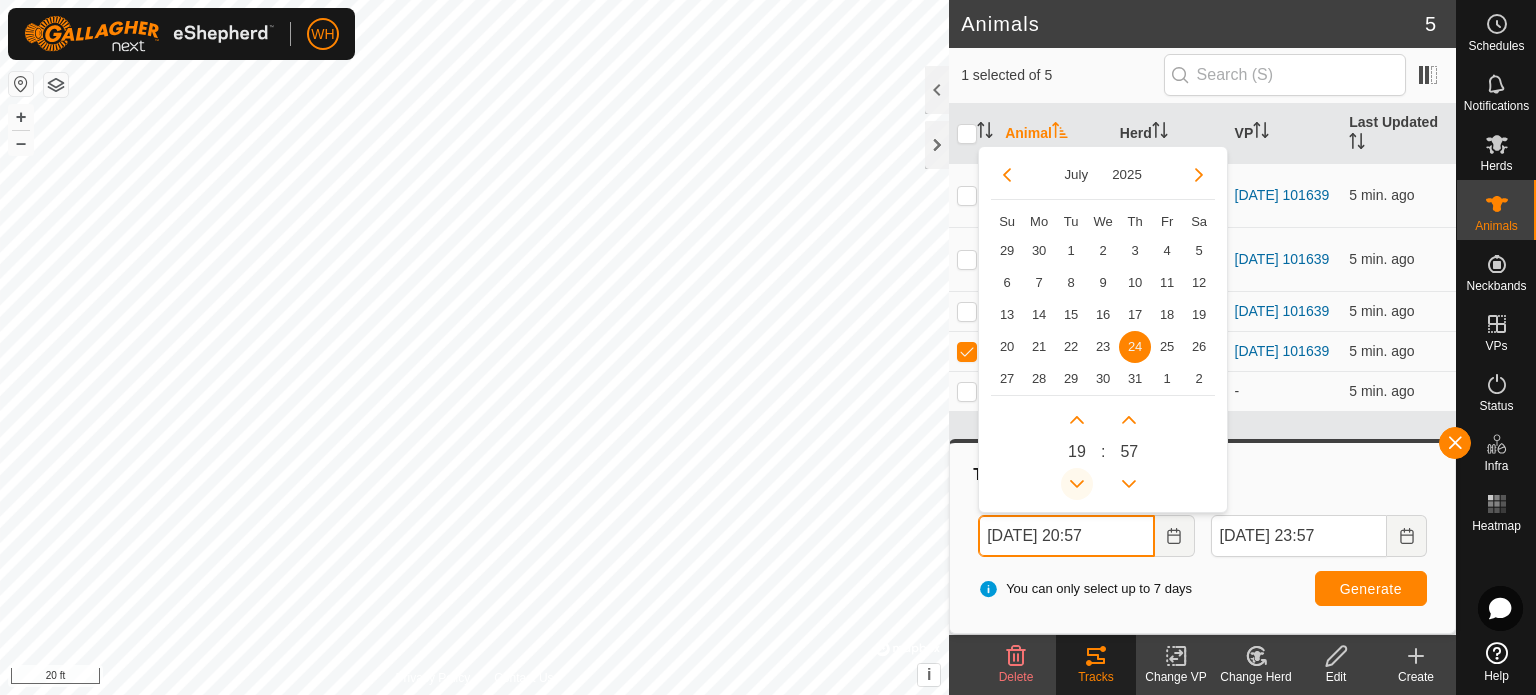 click 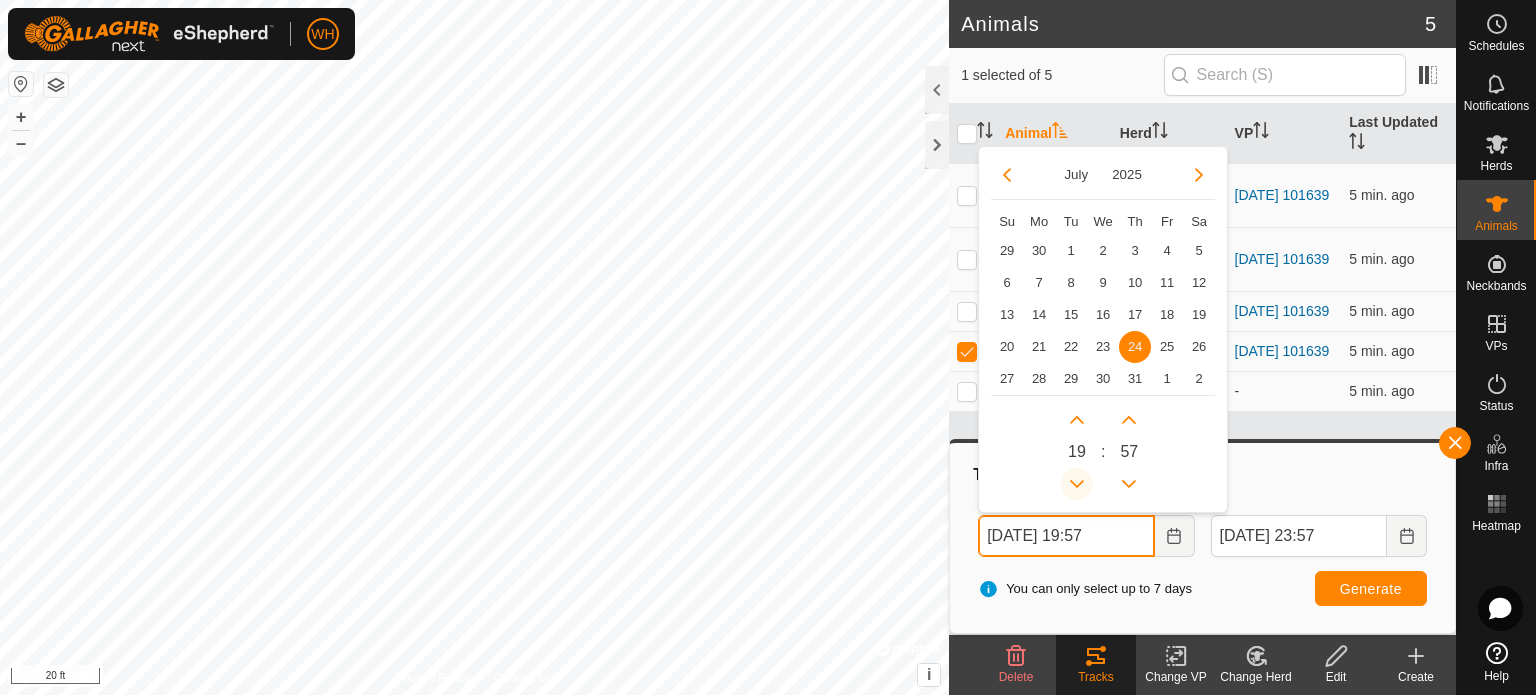click 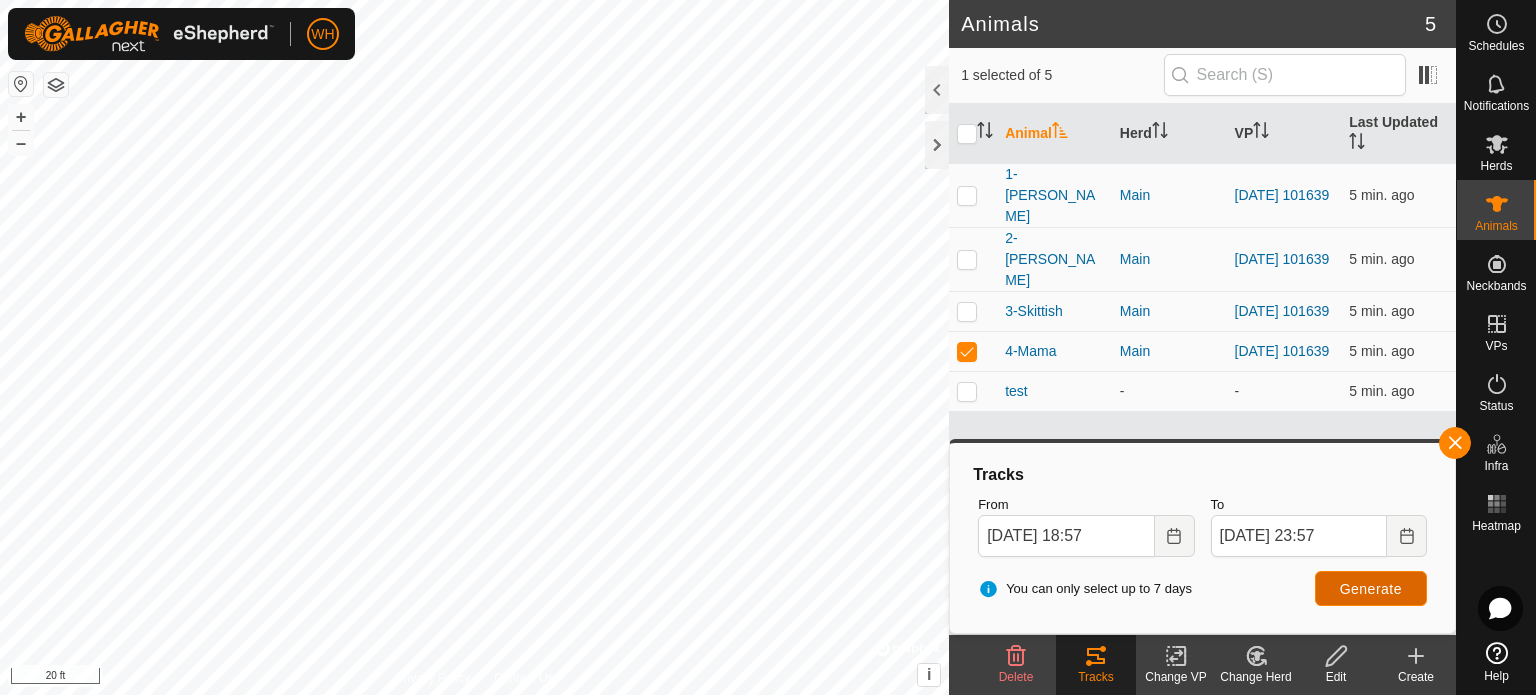 click on "Generate" at bounding box center (1371, 589) 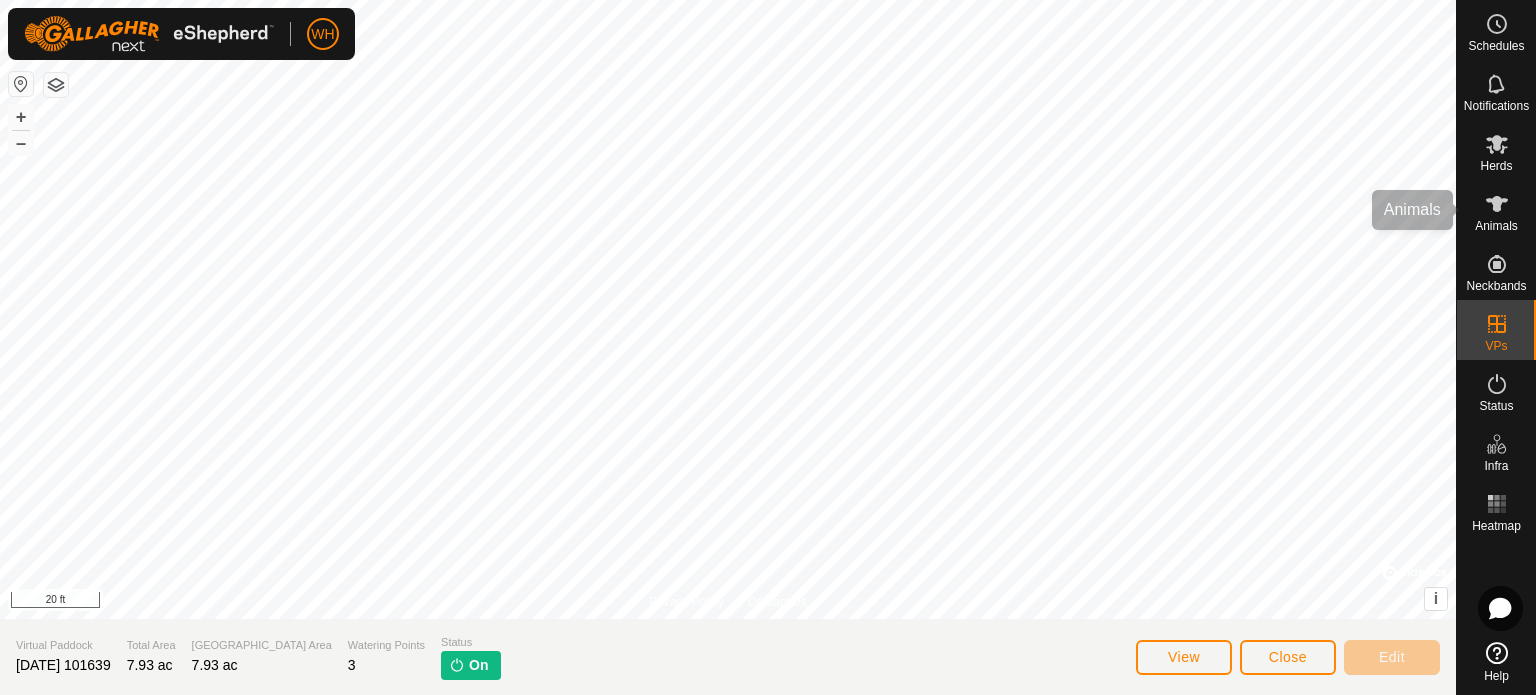 click on "Animals" at bounding box center (1496, 226) 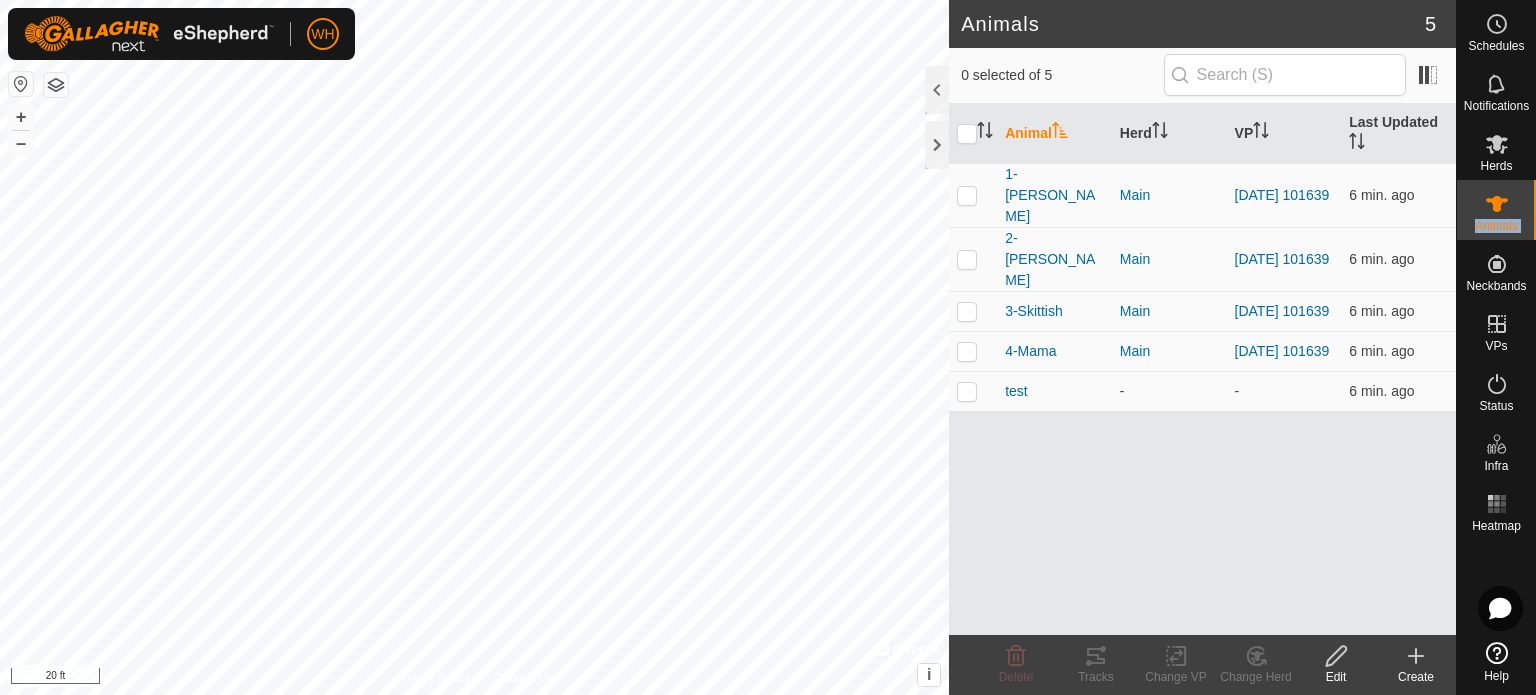 click on "Animals" at bounding box center (1496, 226) 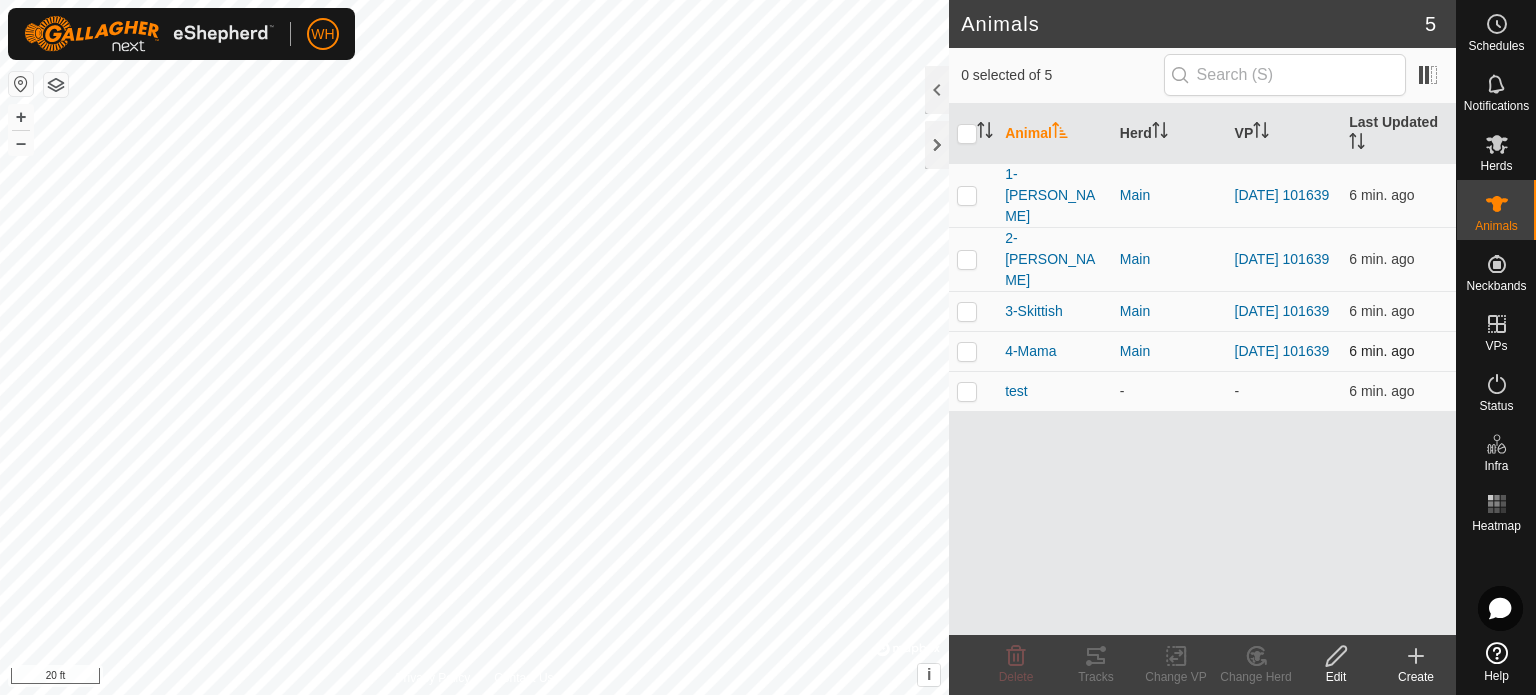click on "4-Mama" at bounding box center (1054, 351) 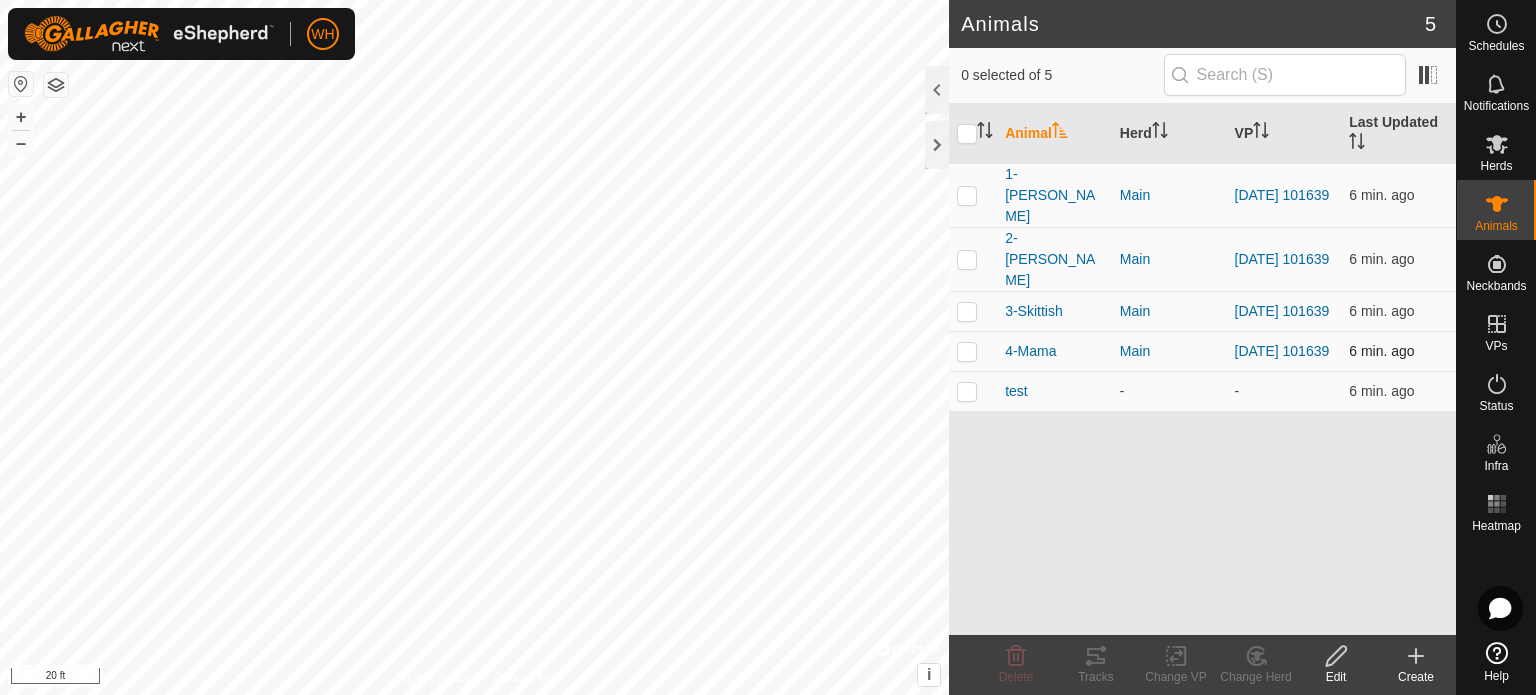 click on "4-Mama" at bounding box center [1054, 351] 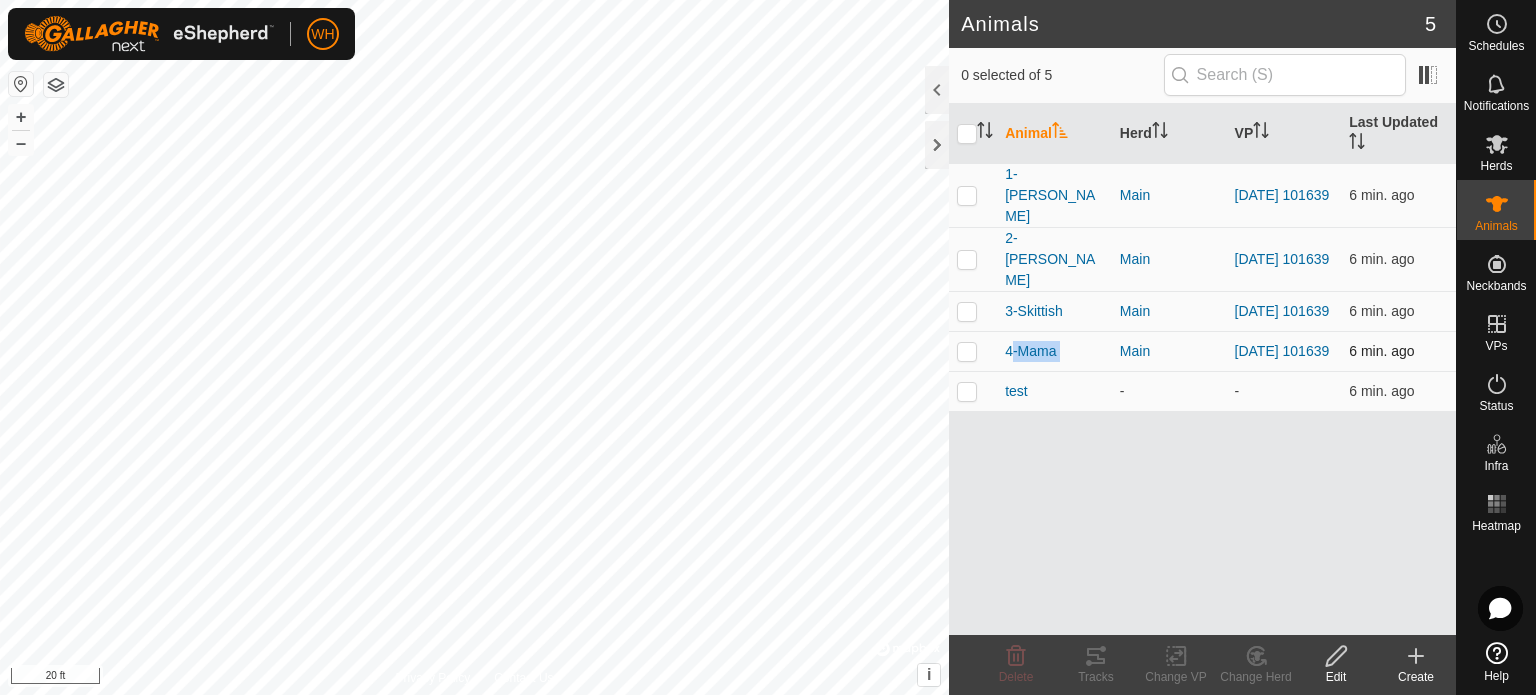 click on "4-Mama" at bounding box center (1054, 351) 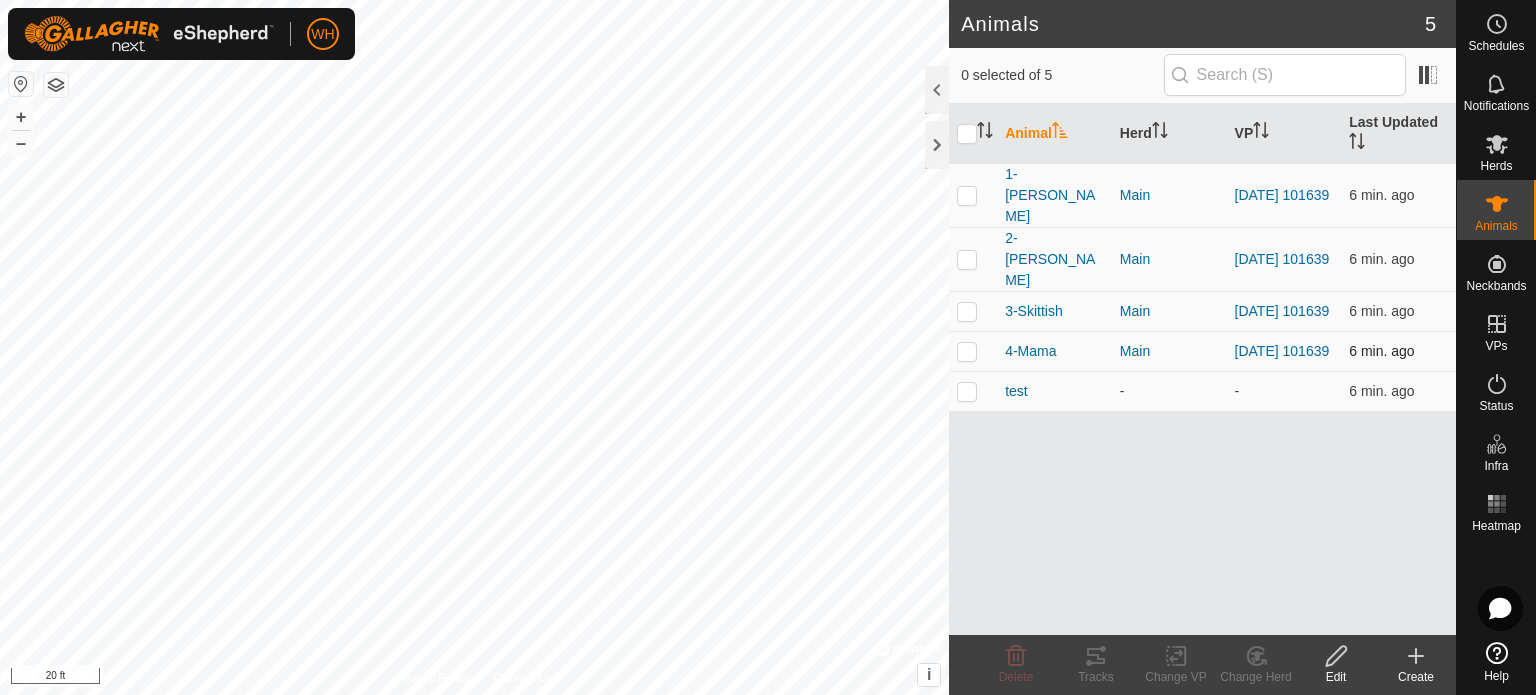 click at bounding box center (967, 351) 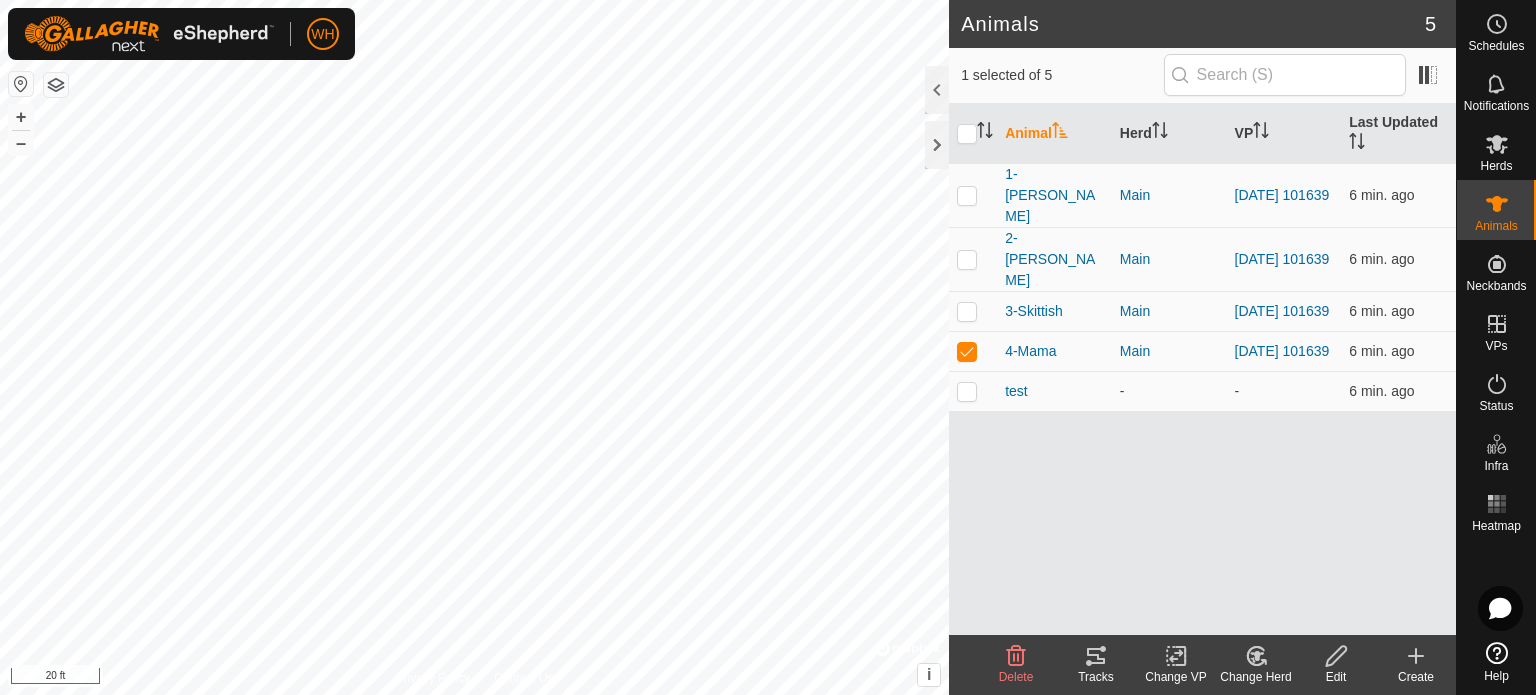 click 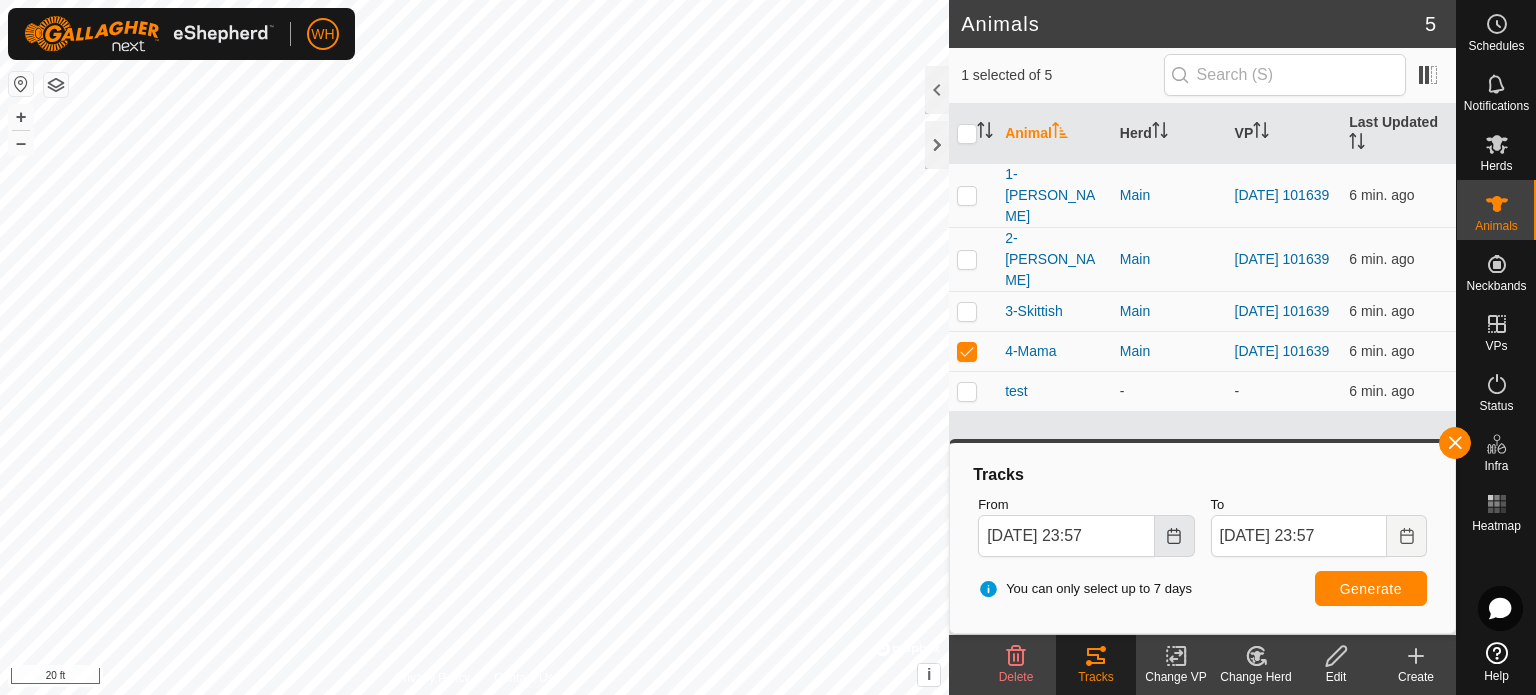 click at bounding box center [1175, 536] 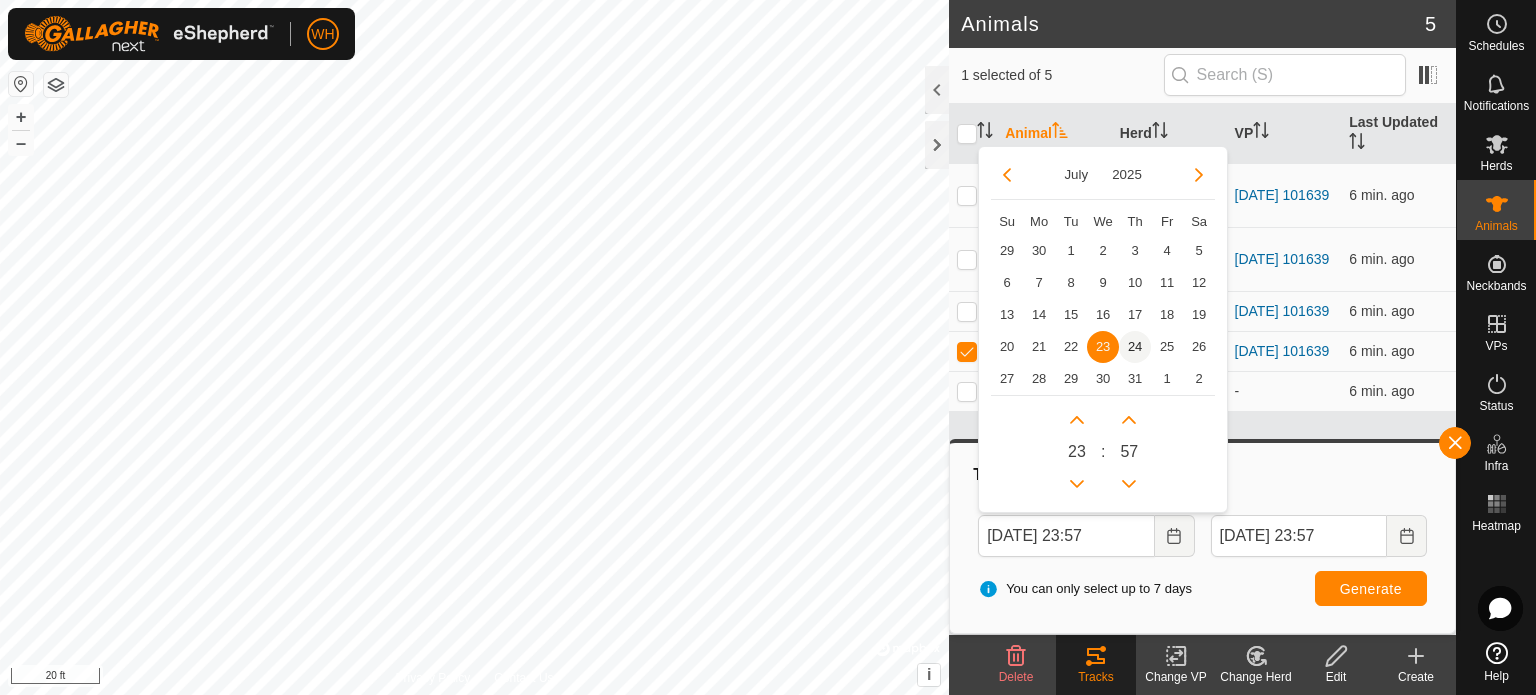 click on "24" at bounding box center (1135, 347) 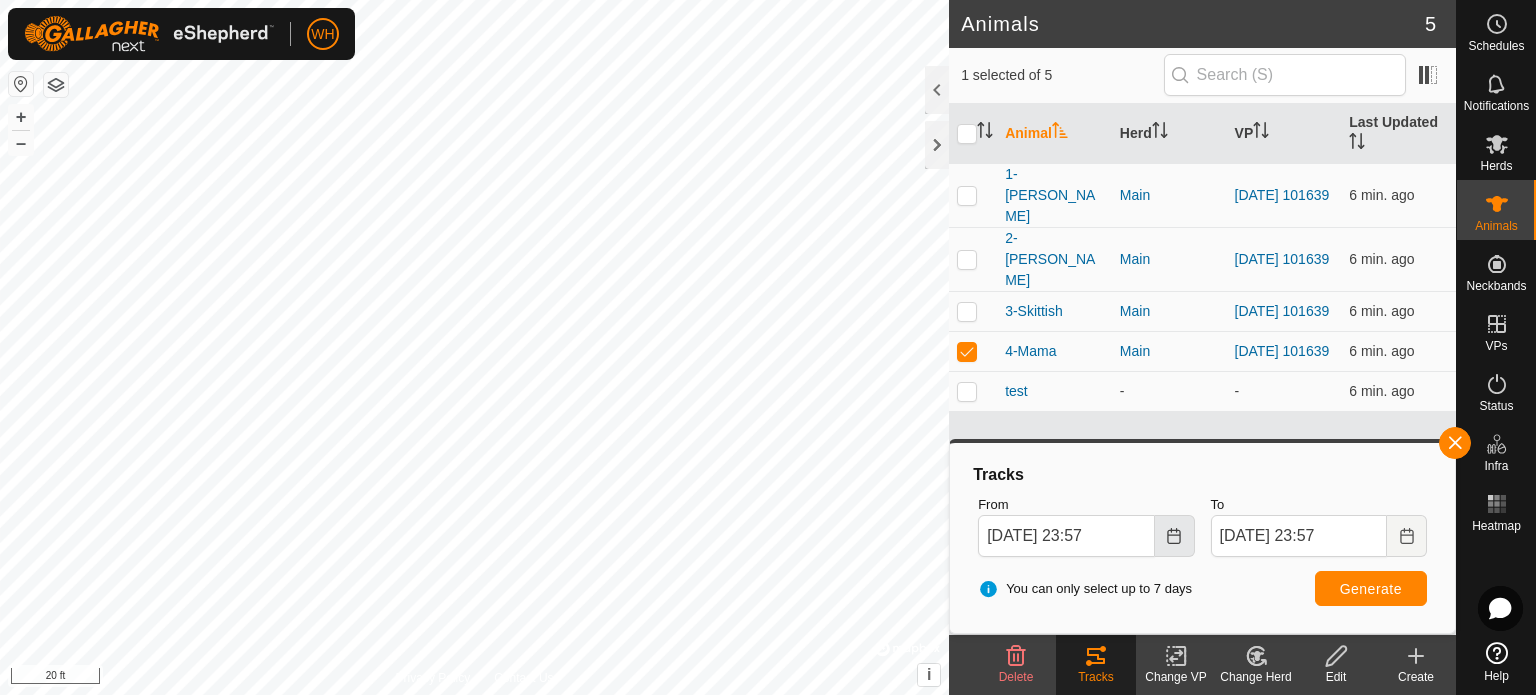click at bounding box center [1175, 536] 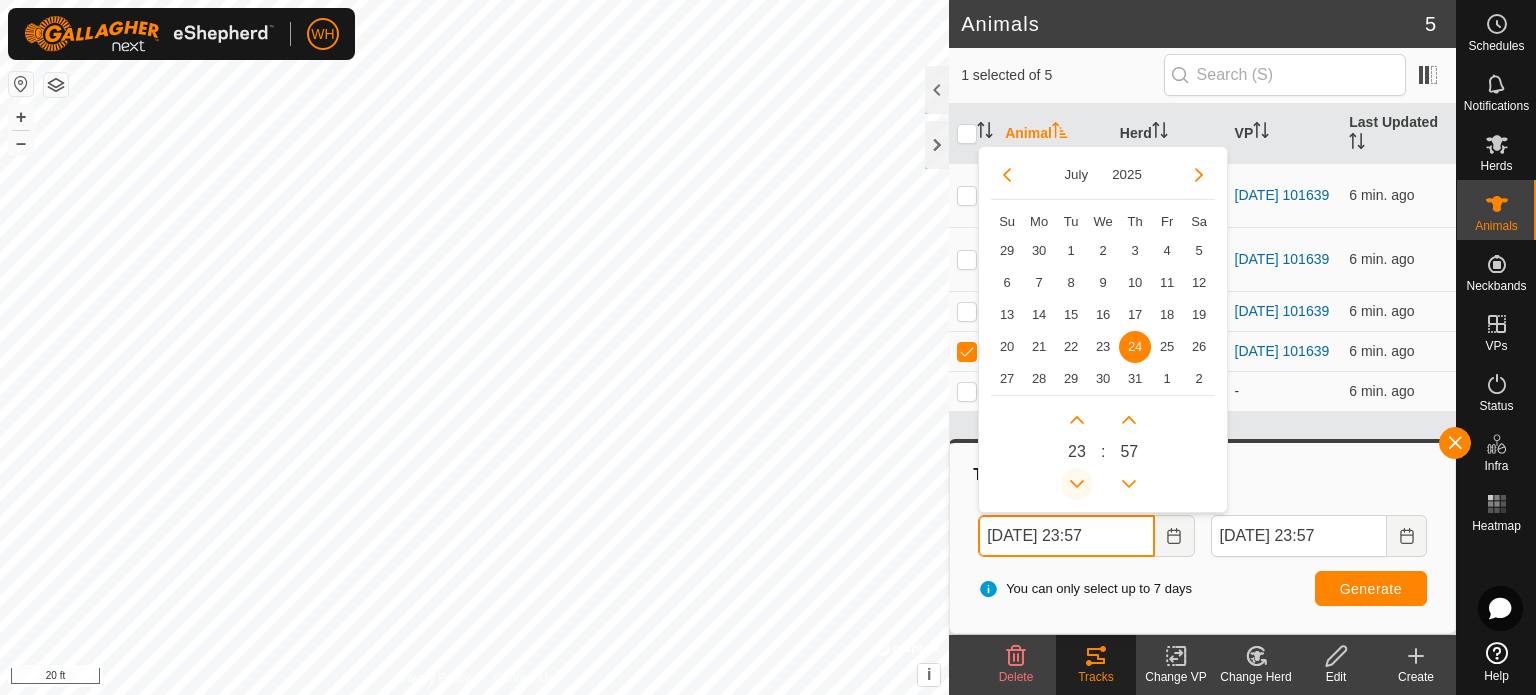 click at bounding box center [1077, 484] 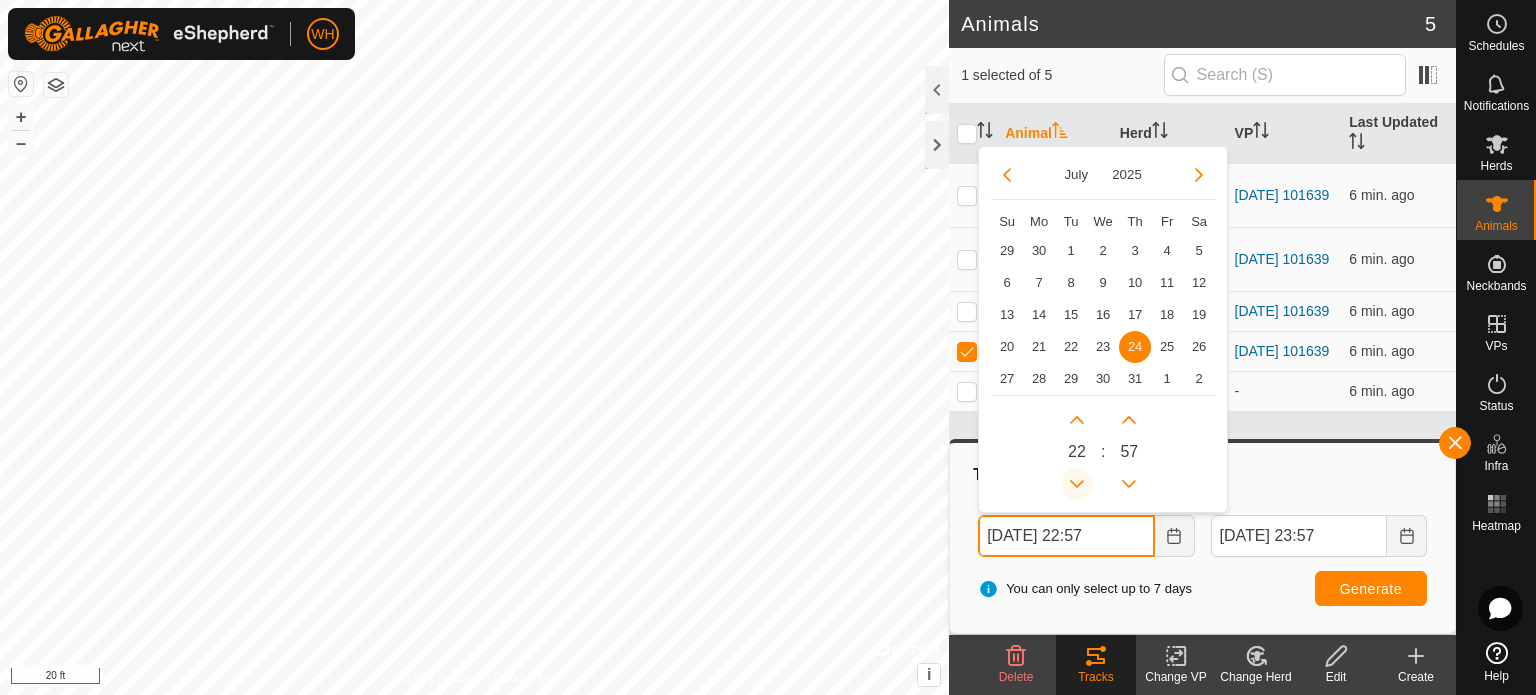 click at bounding box center [1078, 481] 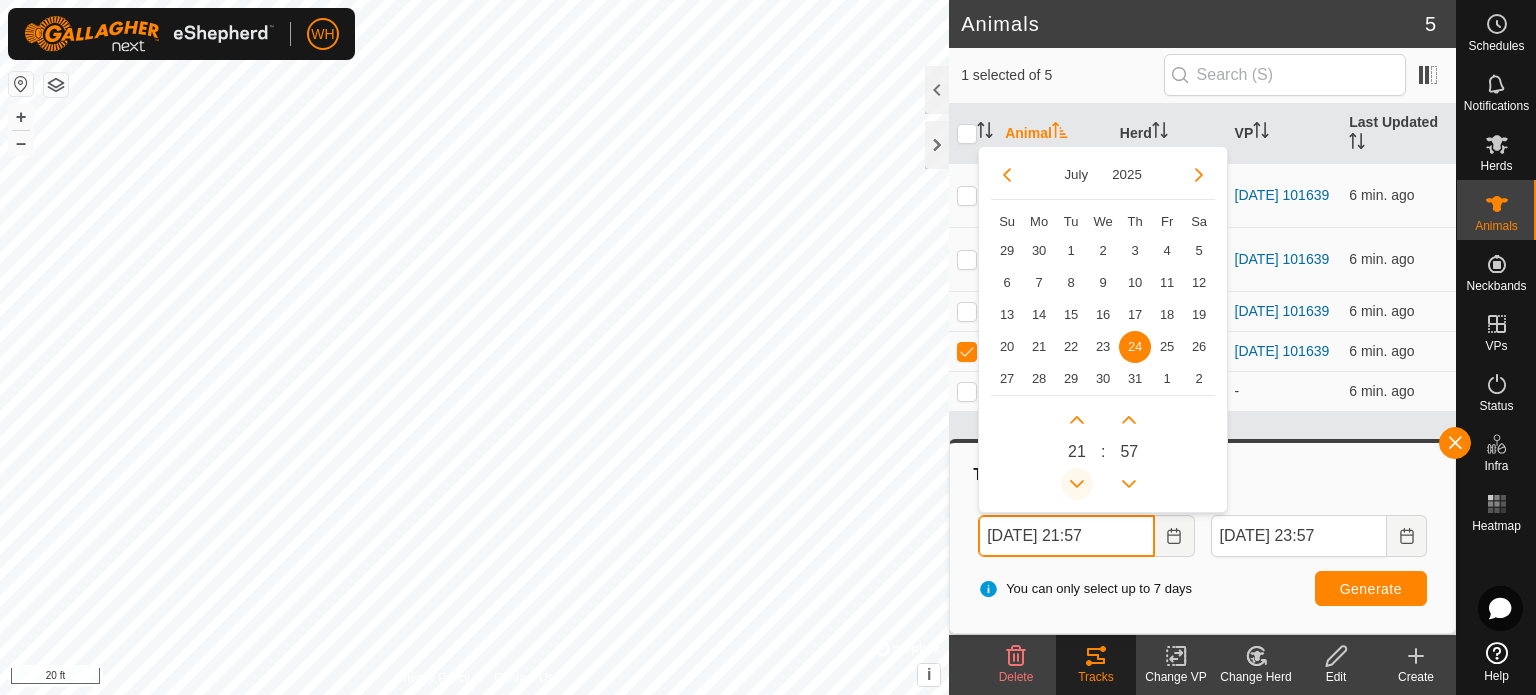 click at bounding box center (1077, 484) 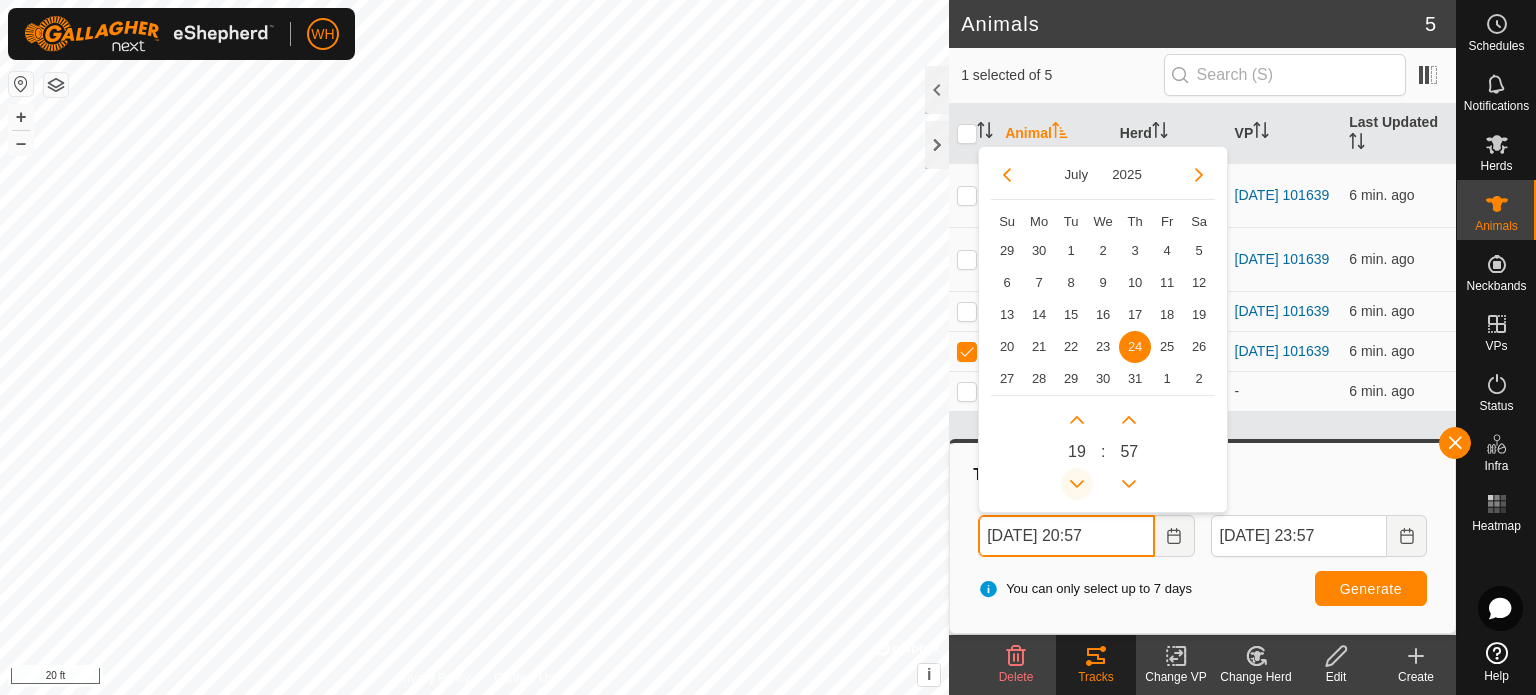 click at bounding box center [1077, 484] 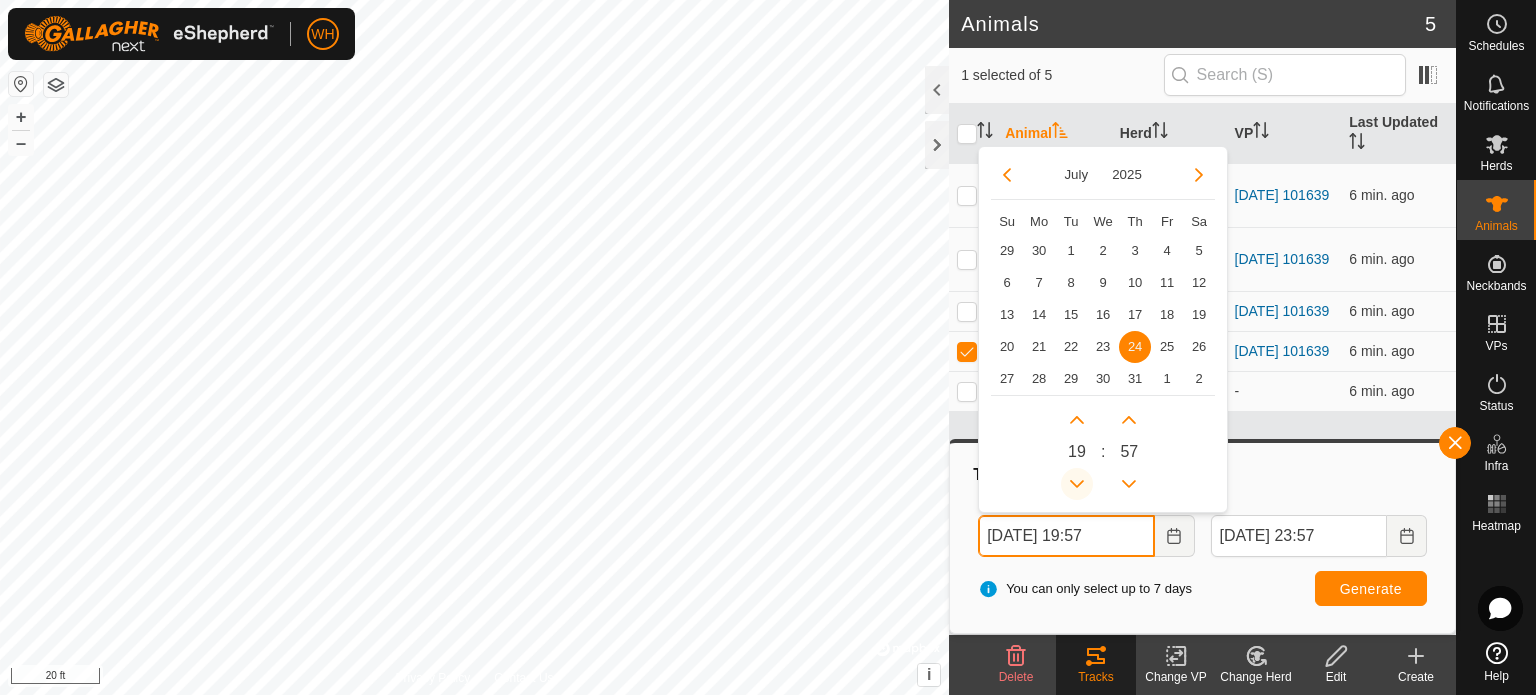 click at bounding box center [1077, 484] 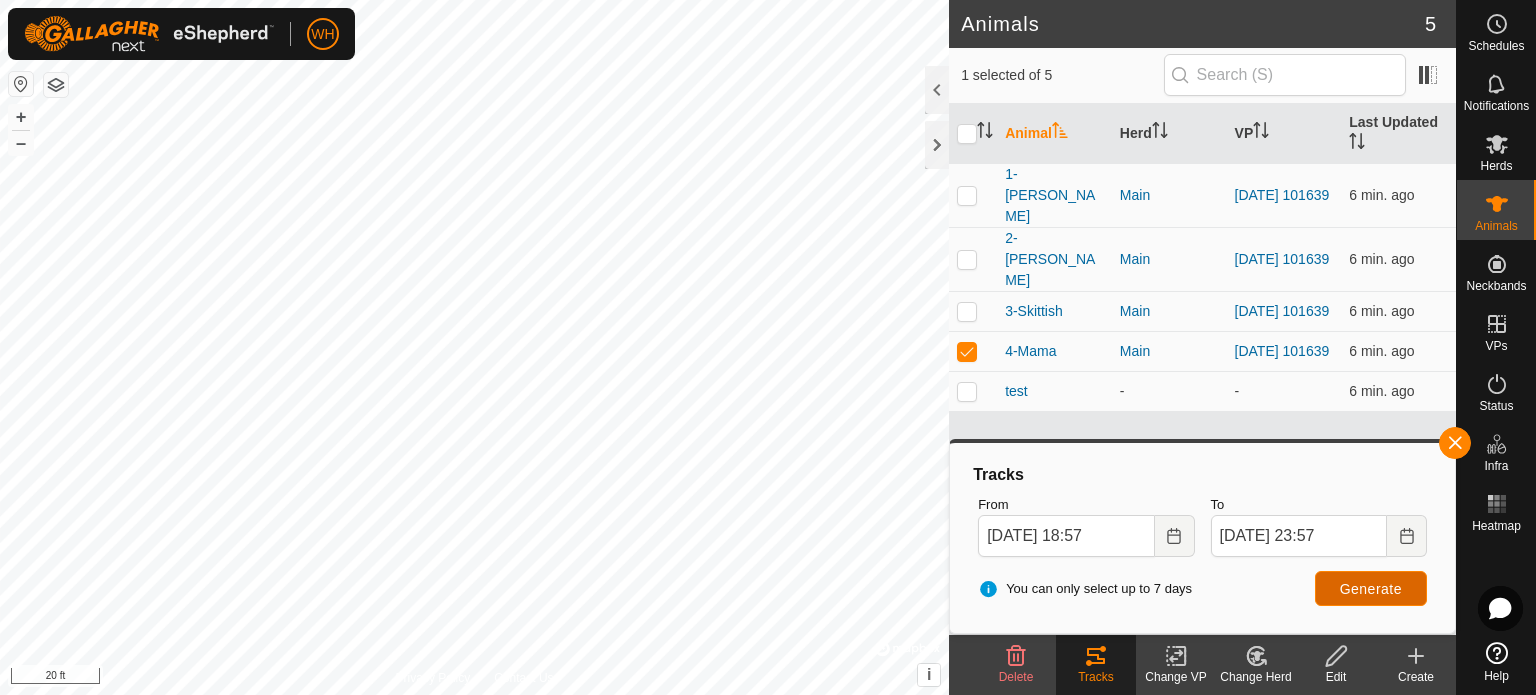 click on "Generate" at bounding box center [1371, 589] 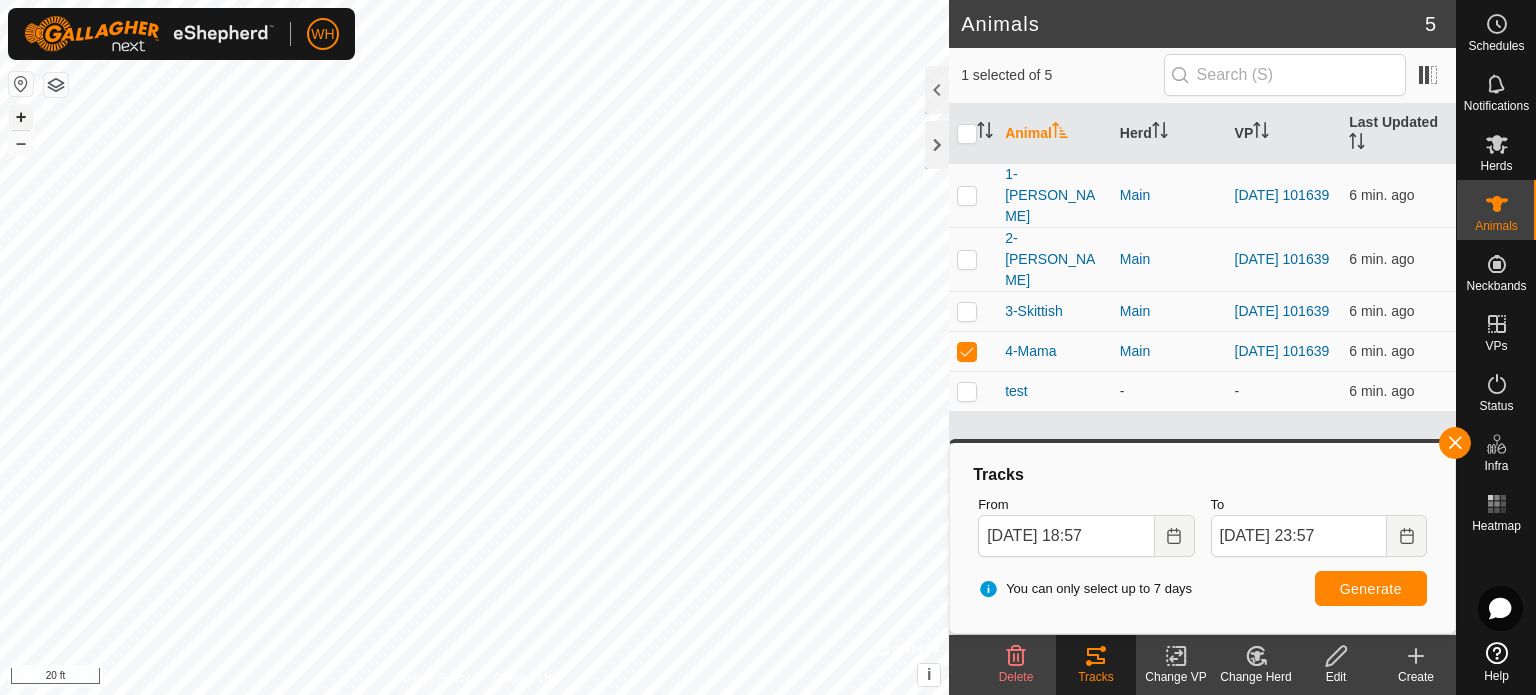 click on "+" at bounding box center [21, 117] 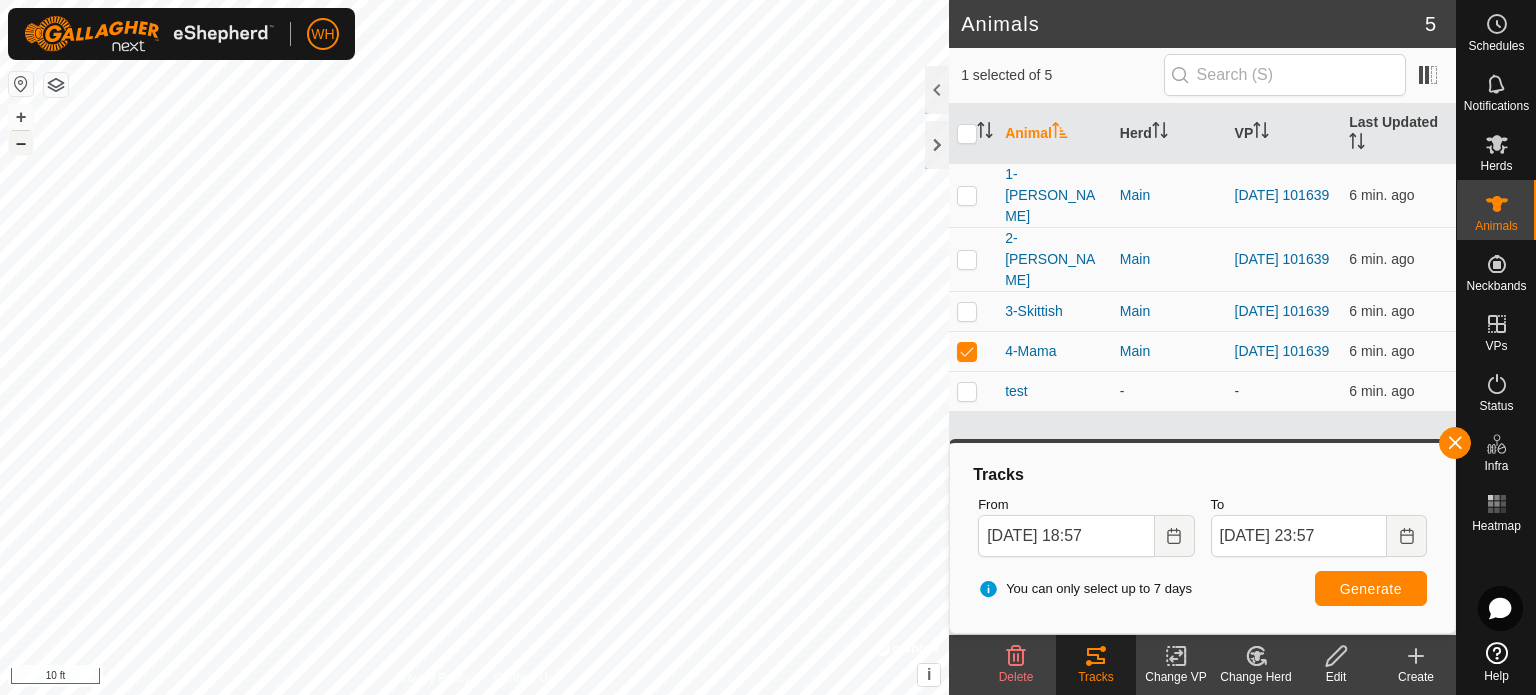 click on "–" at bounding box center [21, 143] 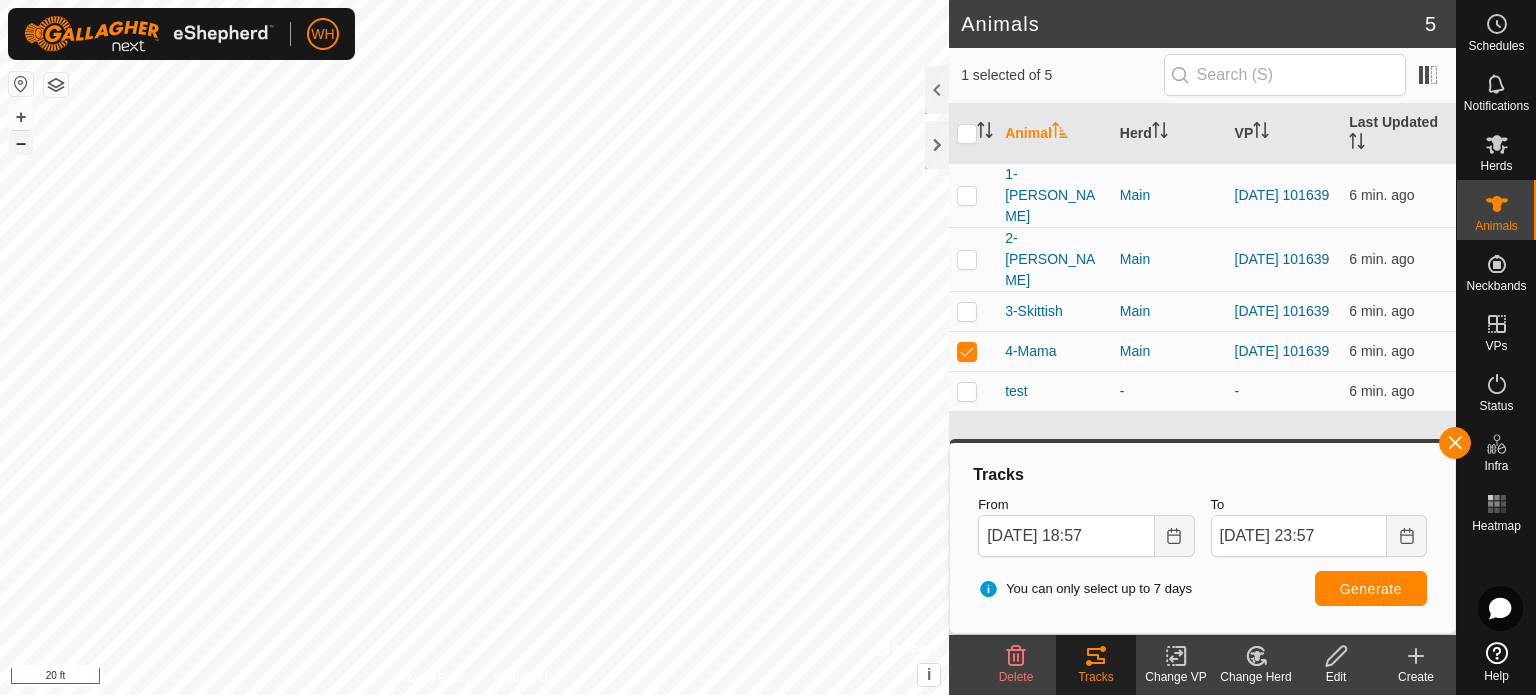 click on "–" at bounding box center (21, 143) 